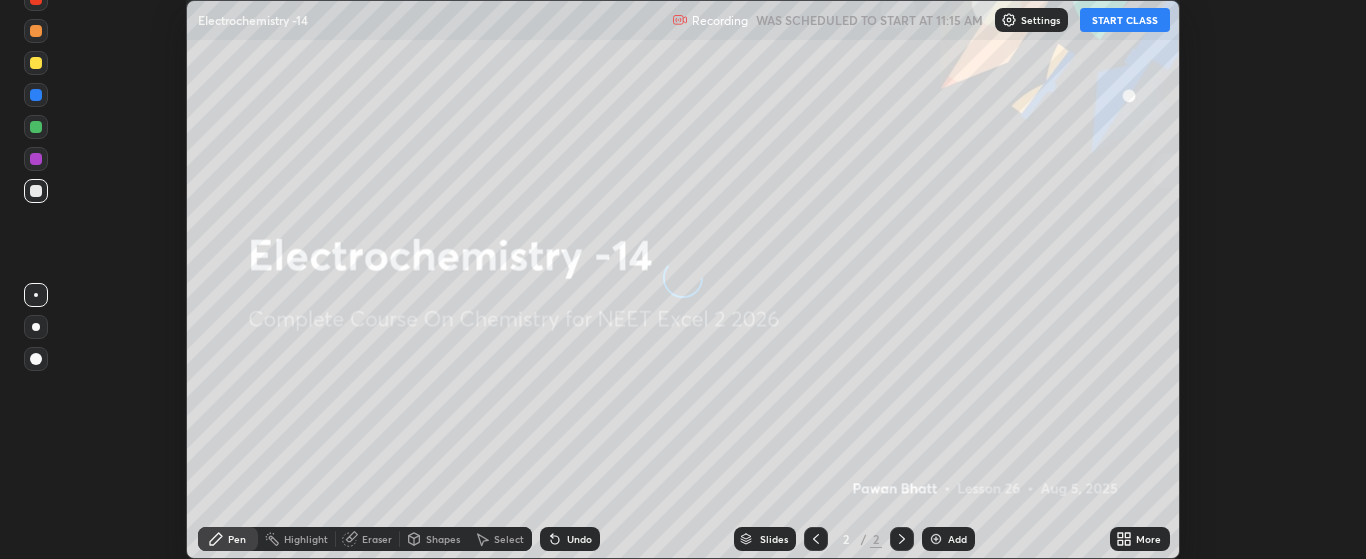 scroll, scrollTop: 0, scrollLeft: 0, axis: both 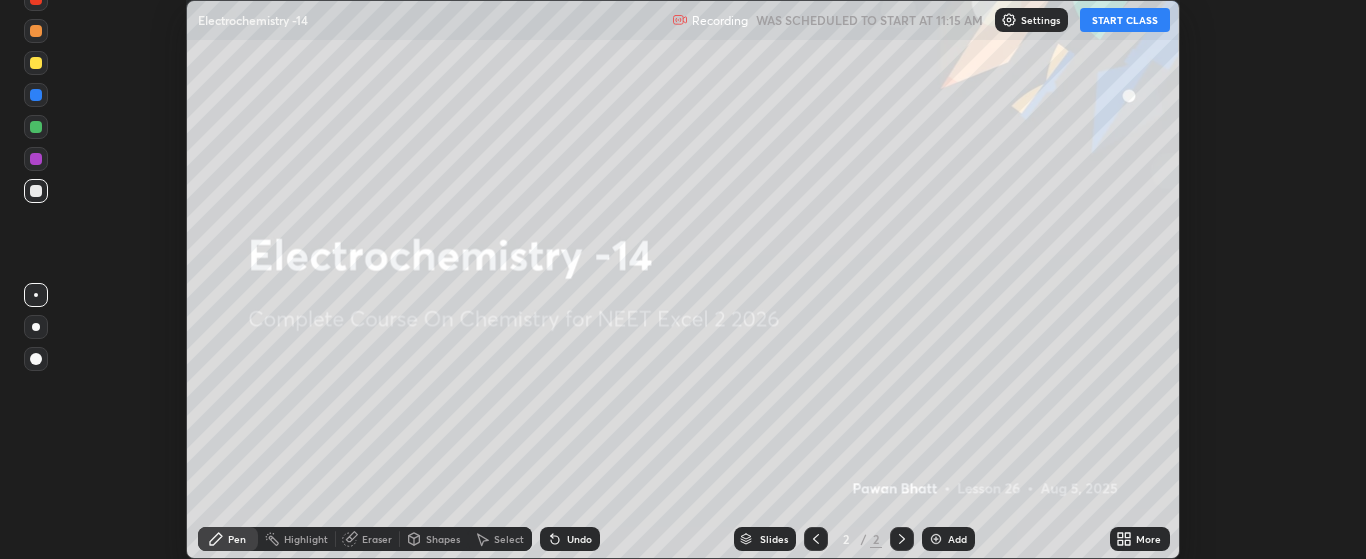 click on "START CLASS" at bounding box center (1125, 20) 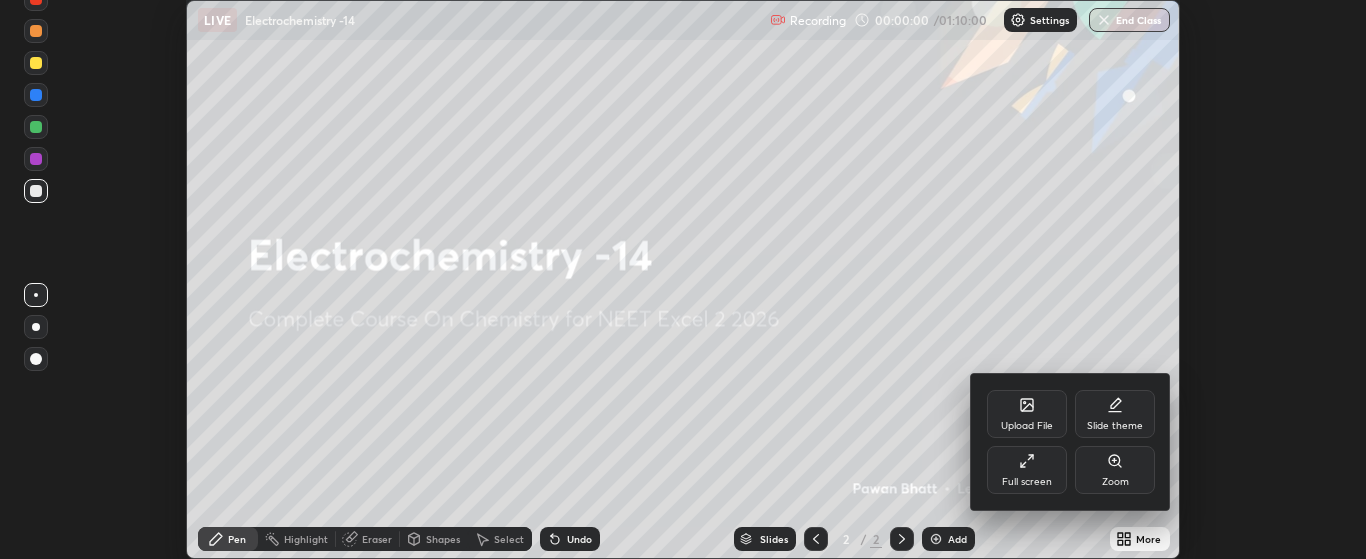 click on "Full screen" at bounding box center [1027, 470] 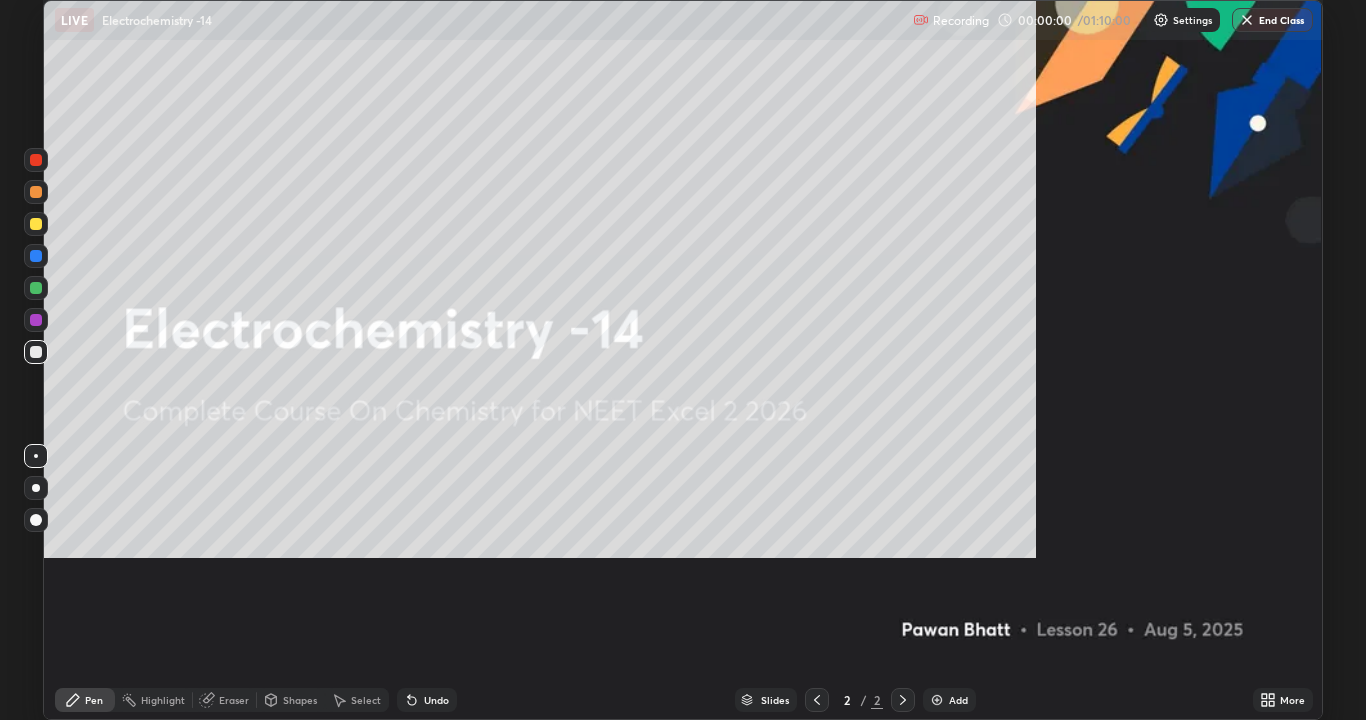 scroll, scrollTop: 99280, scrollLeft: 98634, axis: both 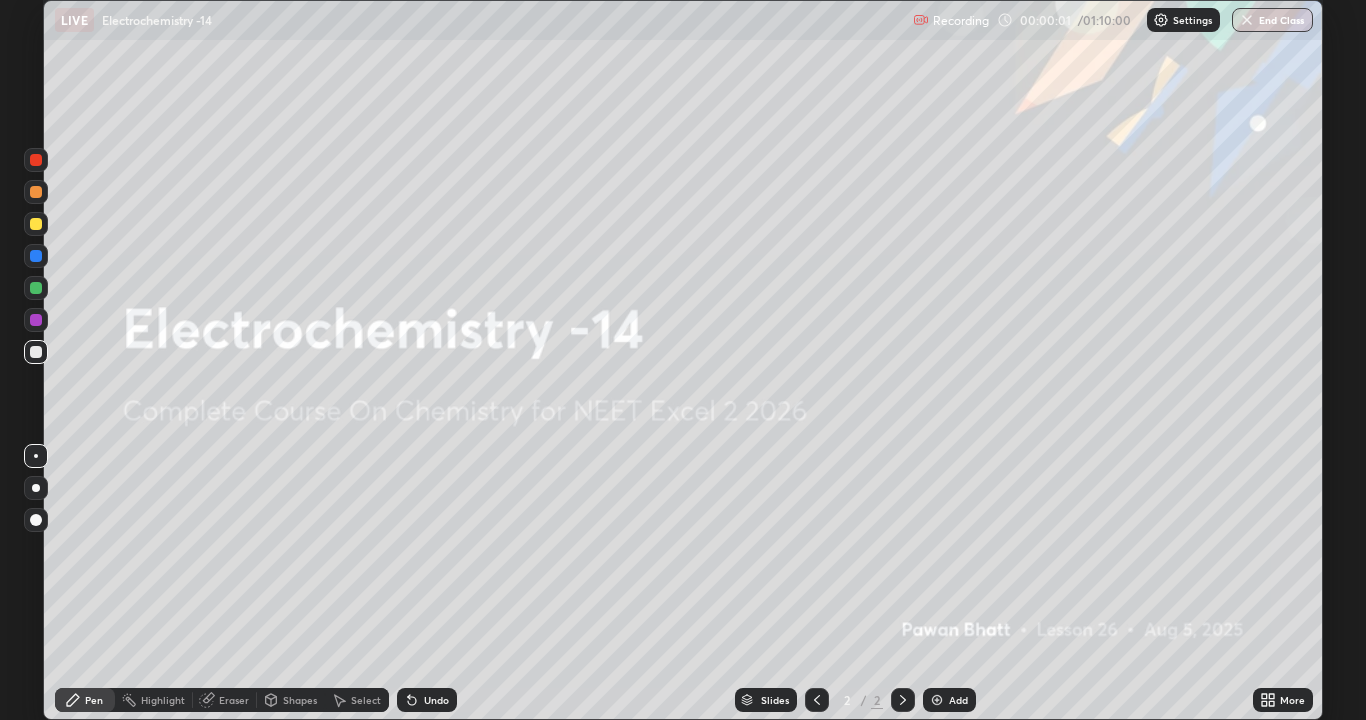 click at bounding box center (937, 700) 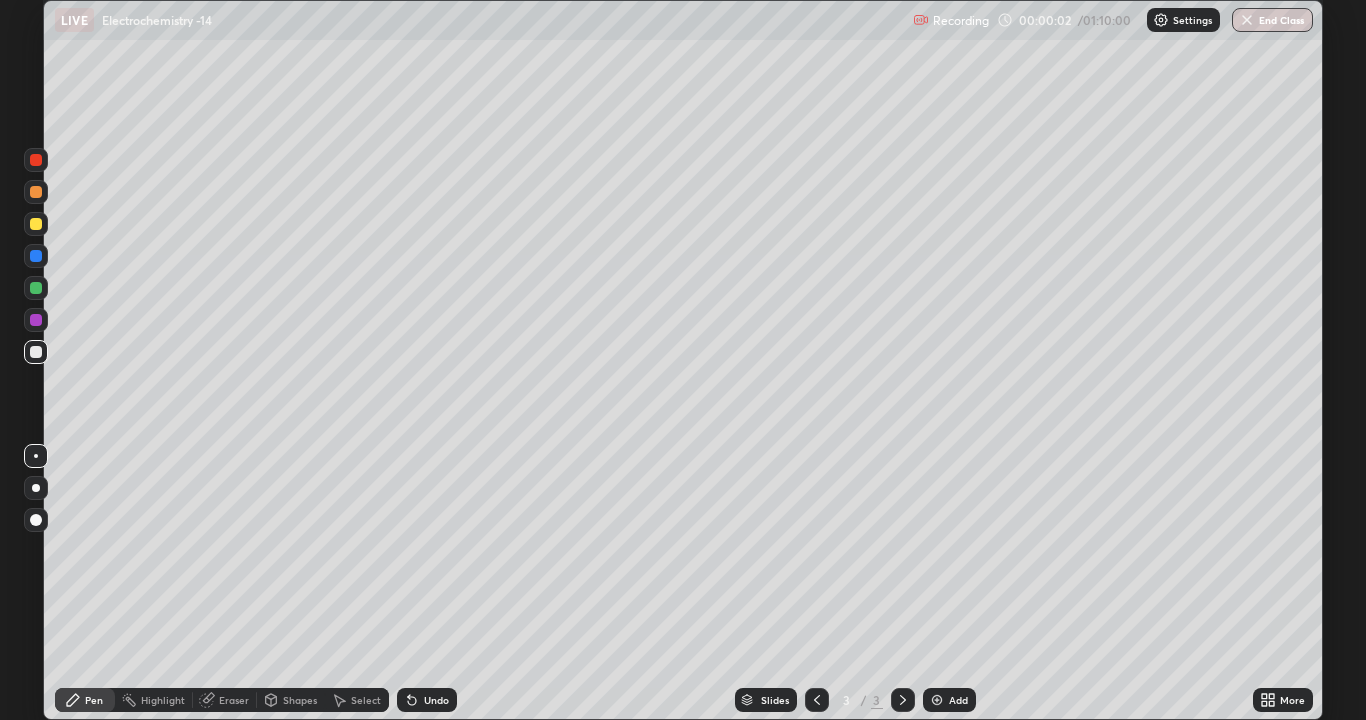 click at bounding box center [36, 488] 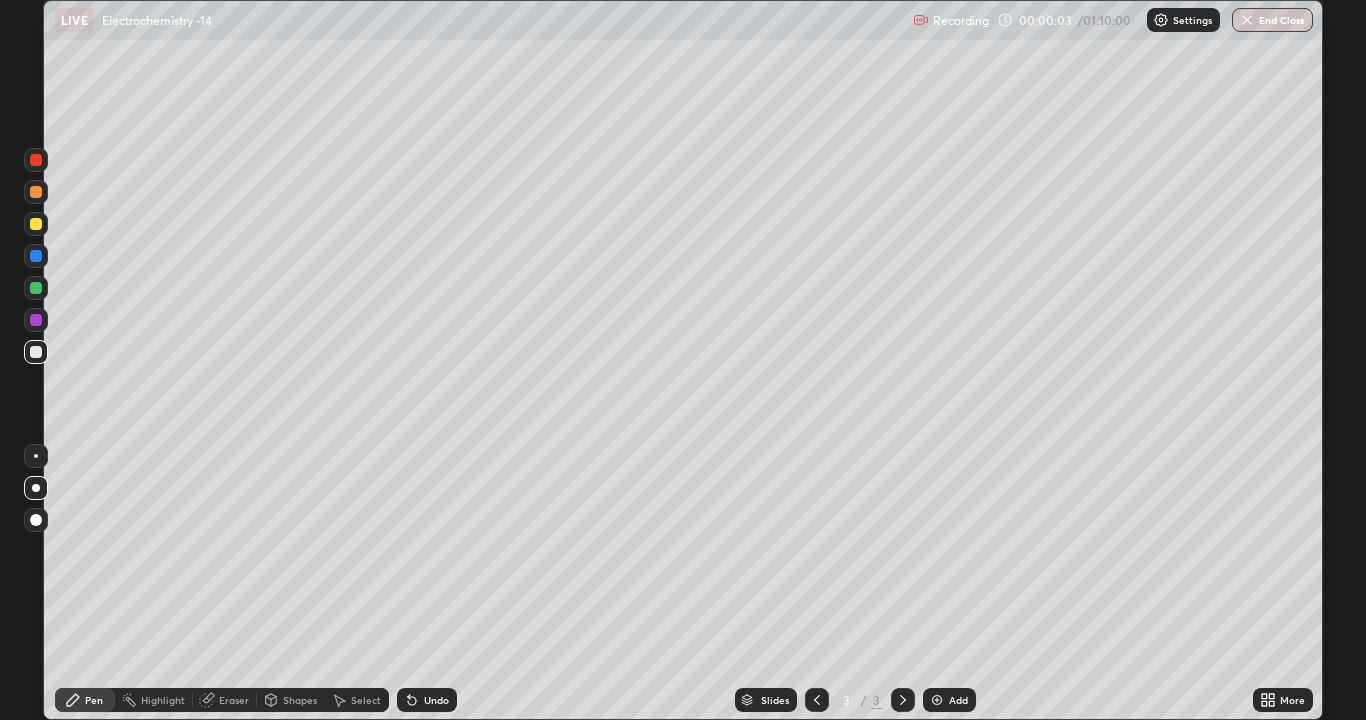 click at bounding box center [36, 224] 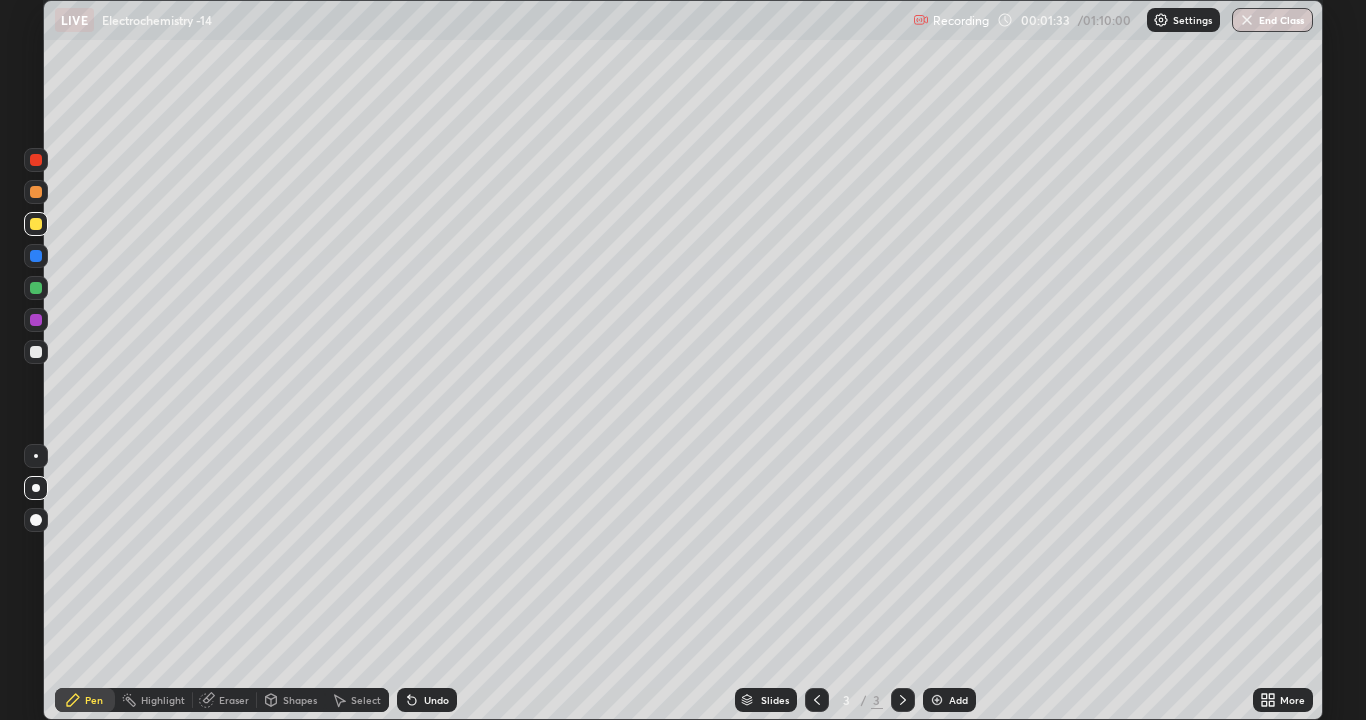 click at bounding box center (36, 288) 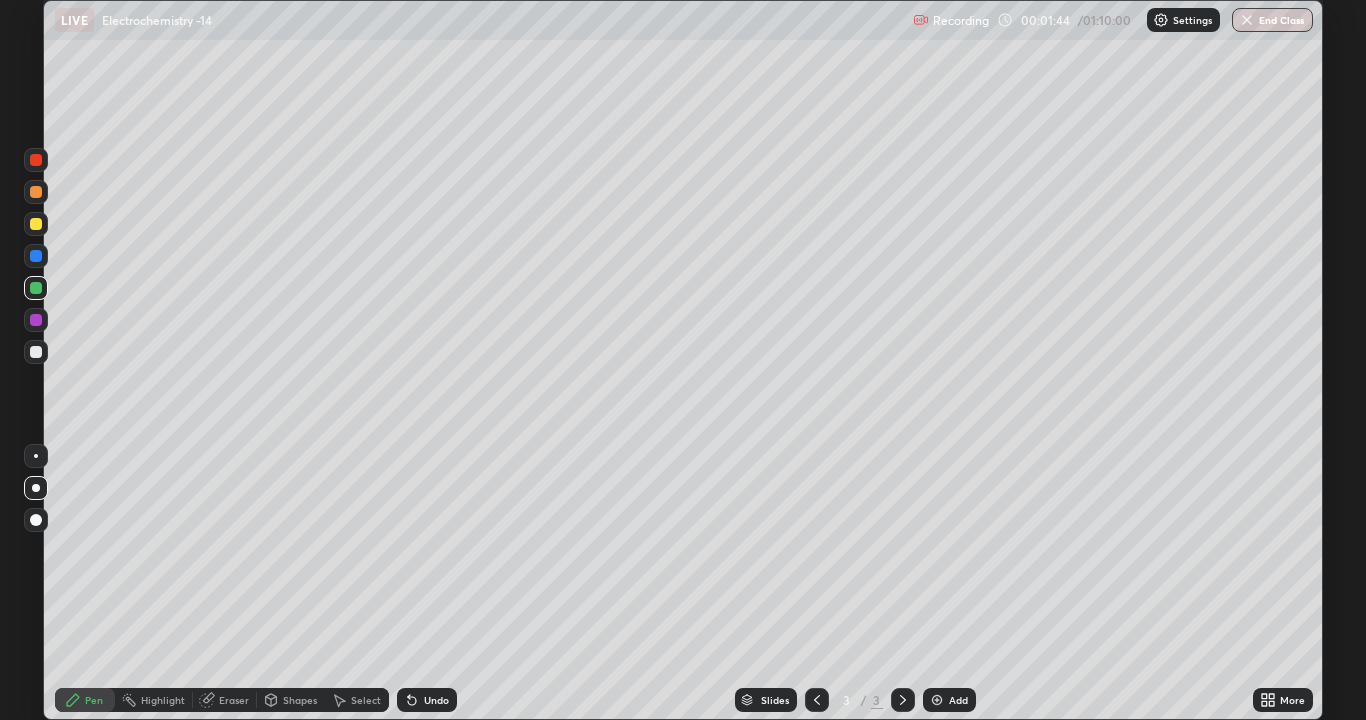 click at bounding box center [36, 352] 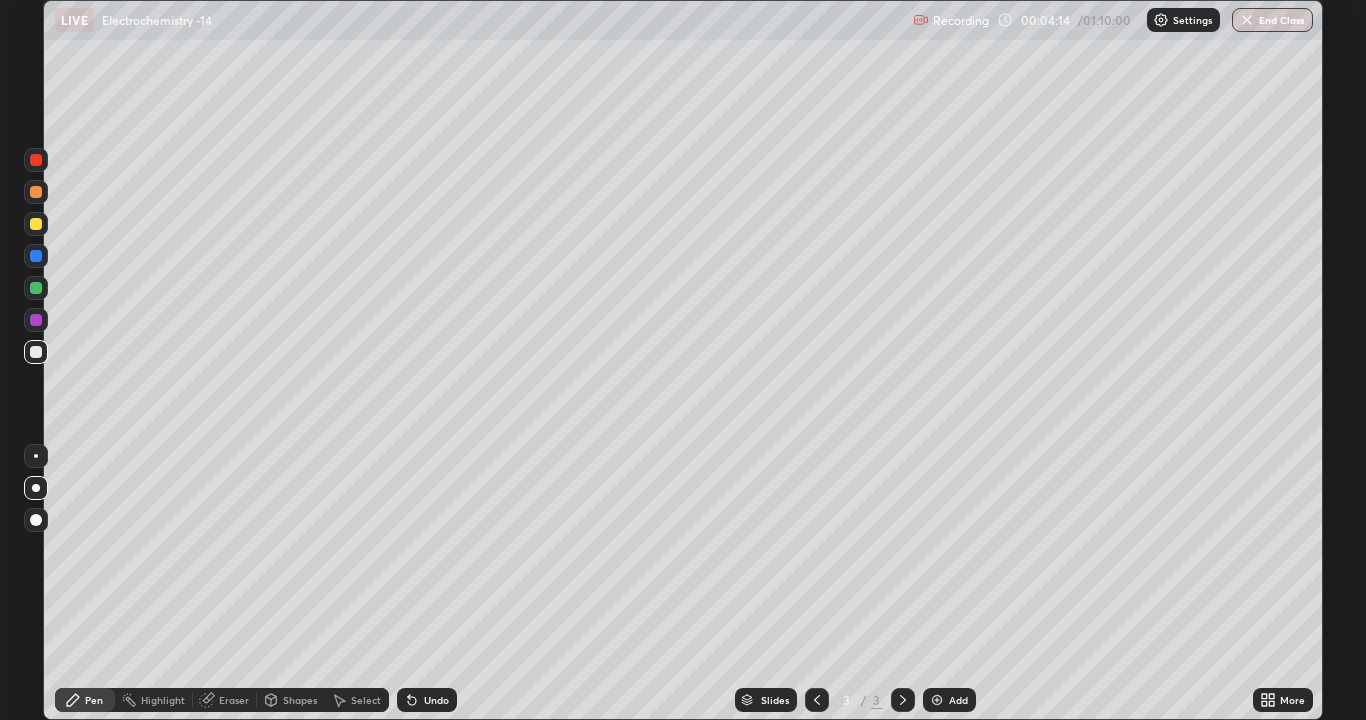 click at bounding box center [36, 192] 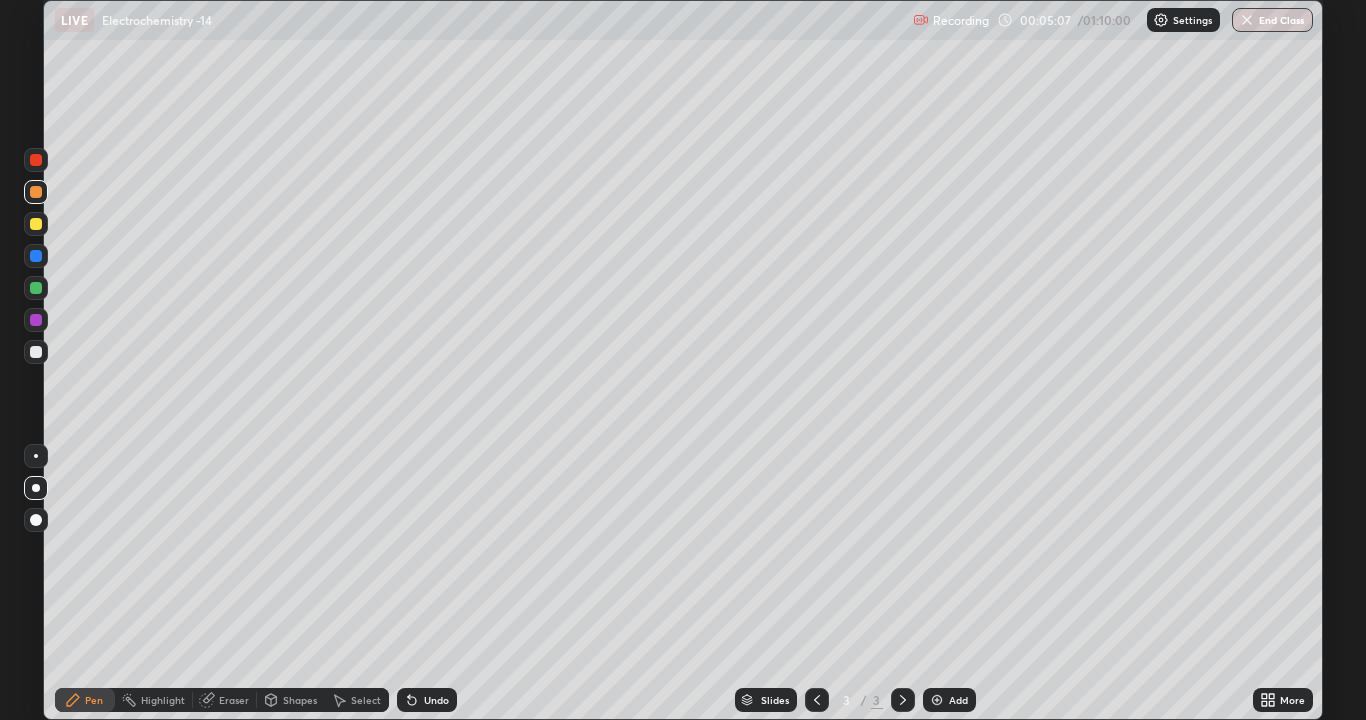 click on "Add" at bounding box center (958, 700) 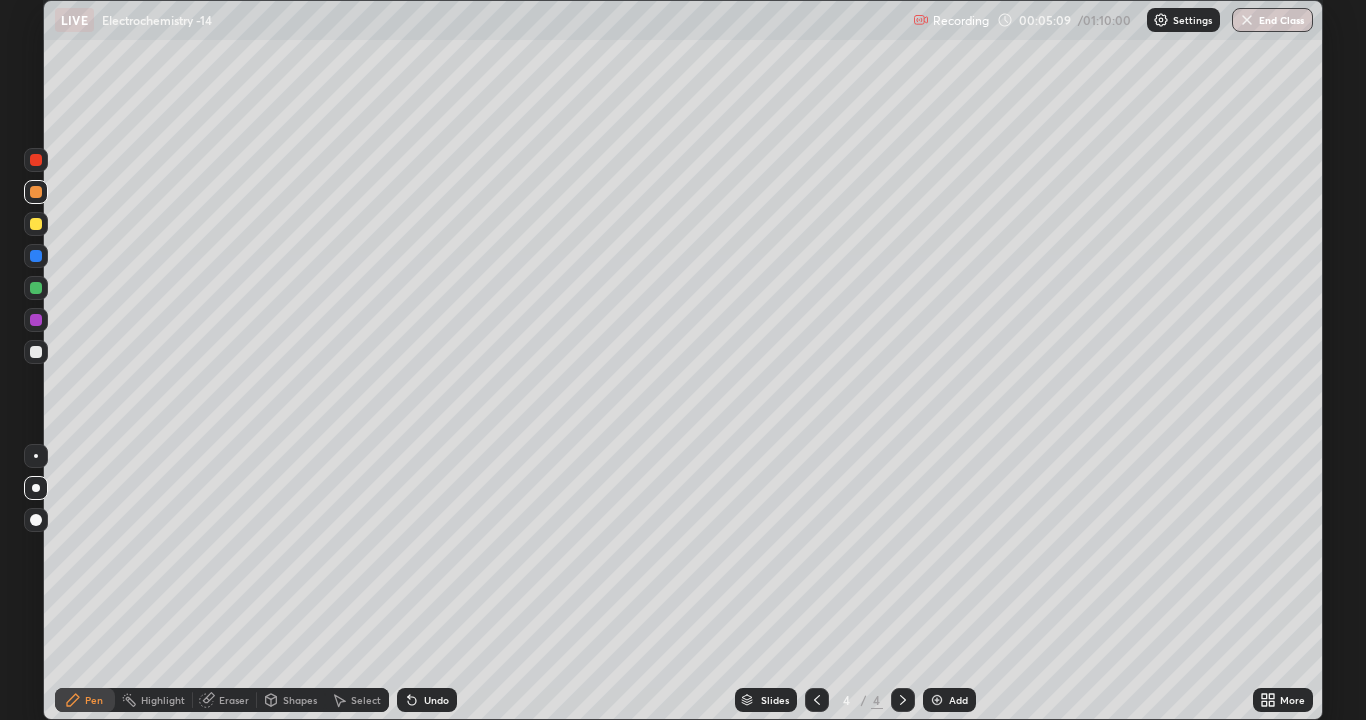 click at bounding box center (36, 224) 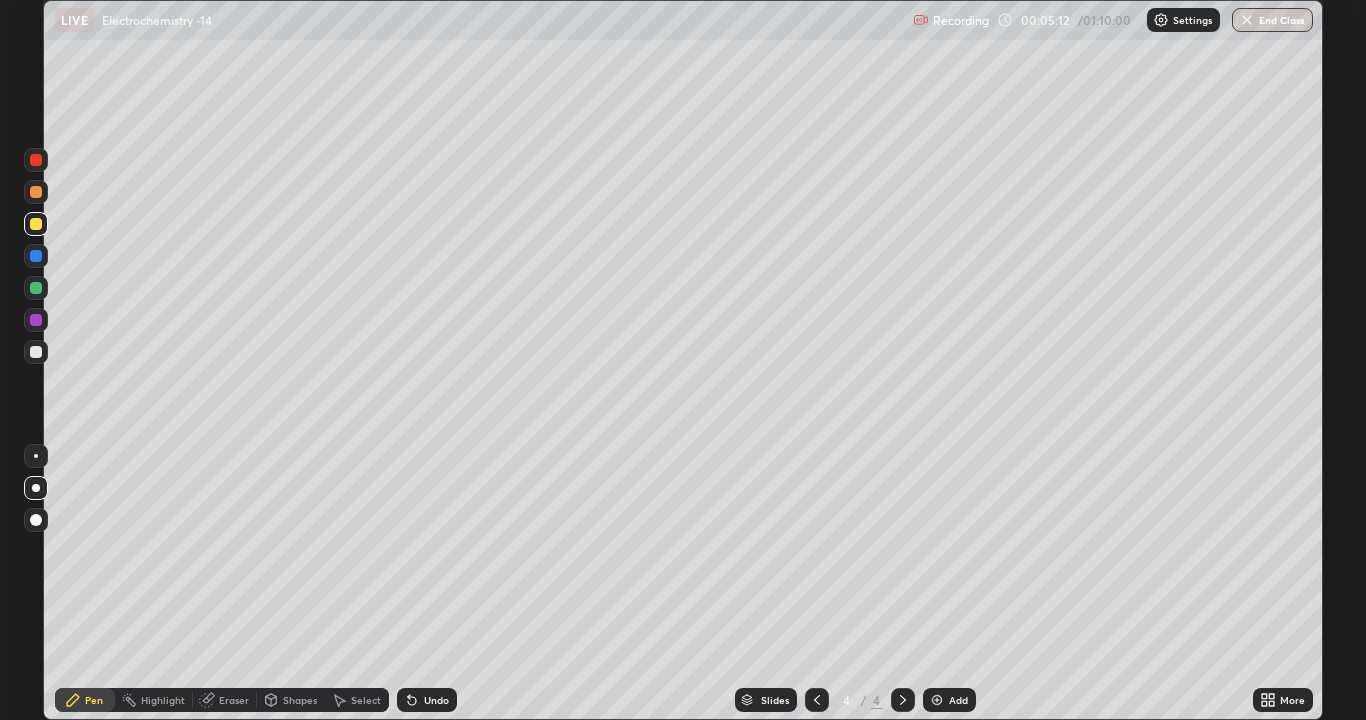 click on "Undo" at bounding box center (427, 700) 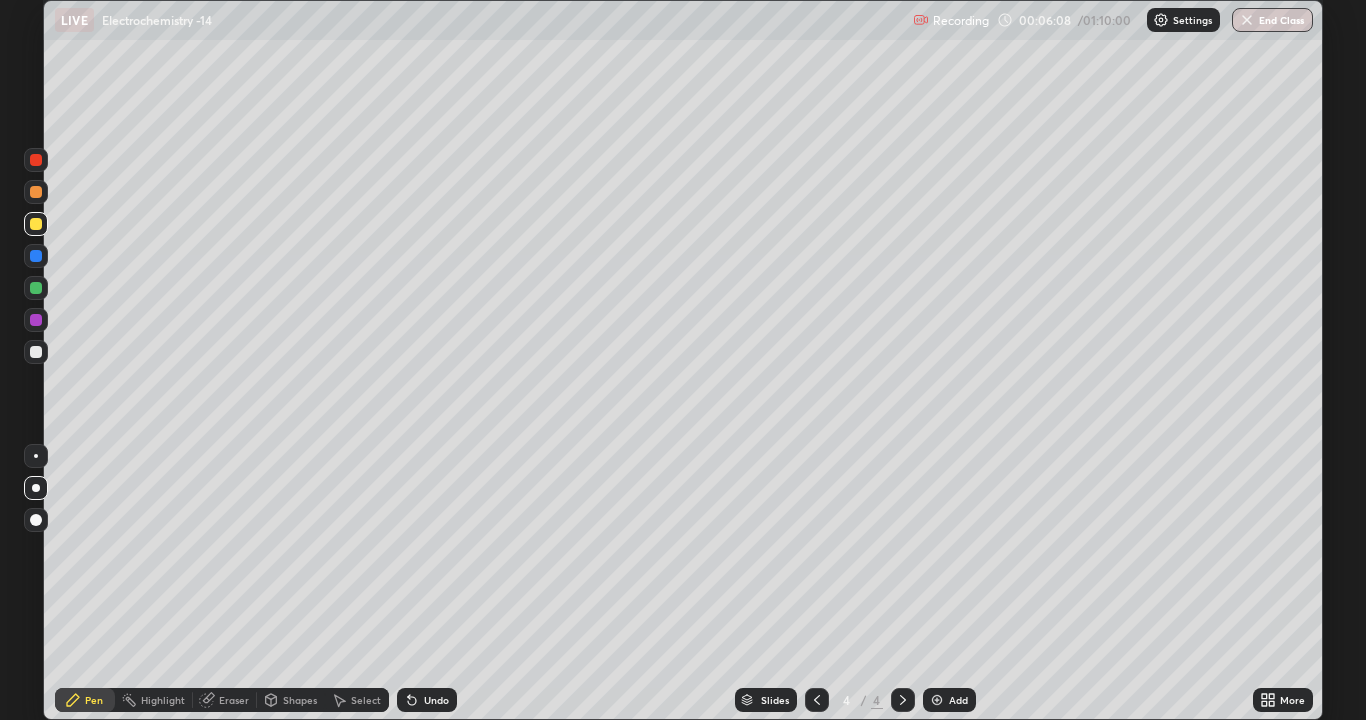 click on "Undo" at bounding box center (436, 700) 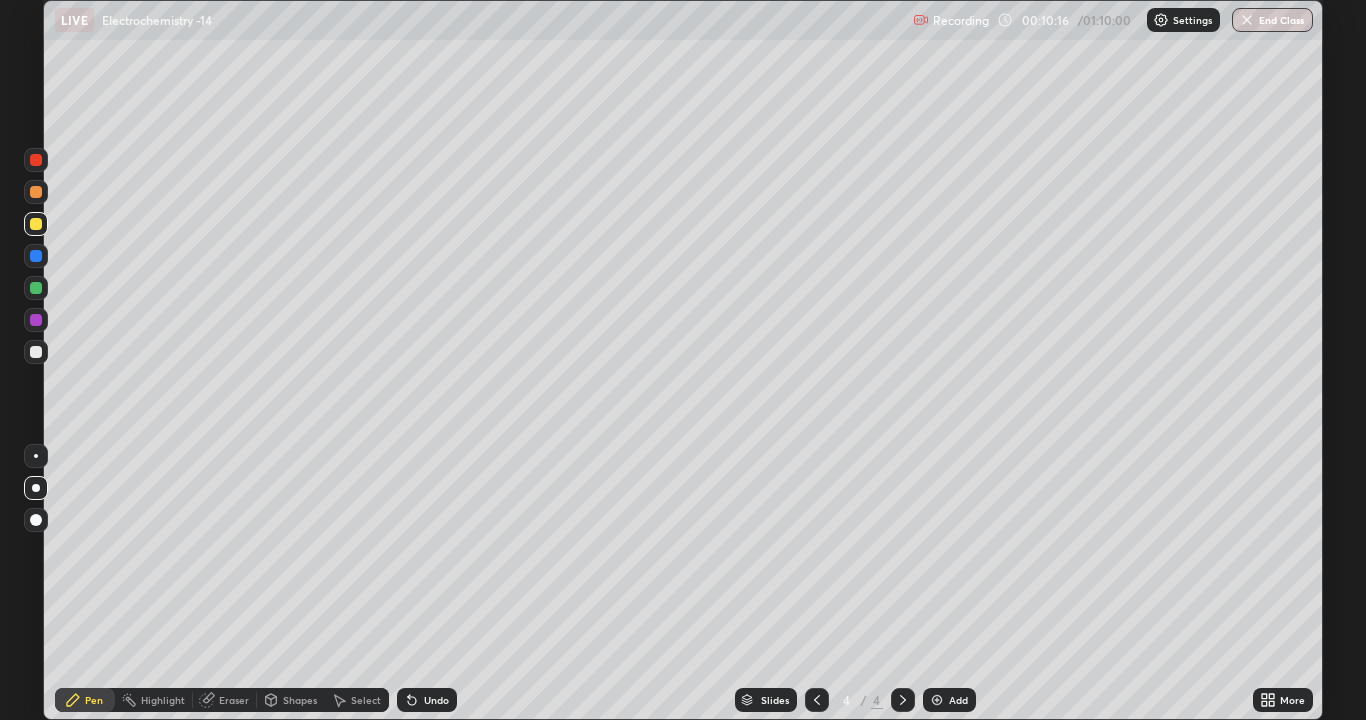 click at bounding box center (36, 352) 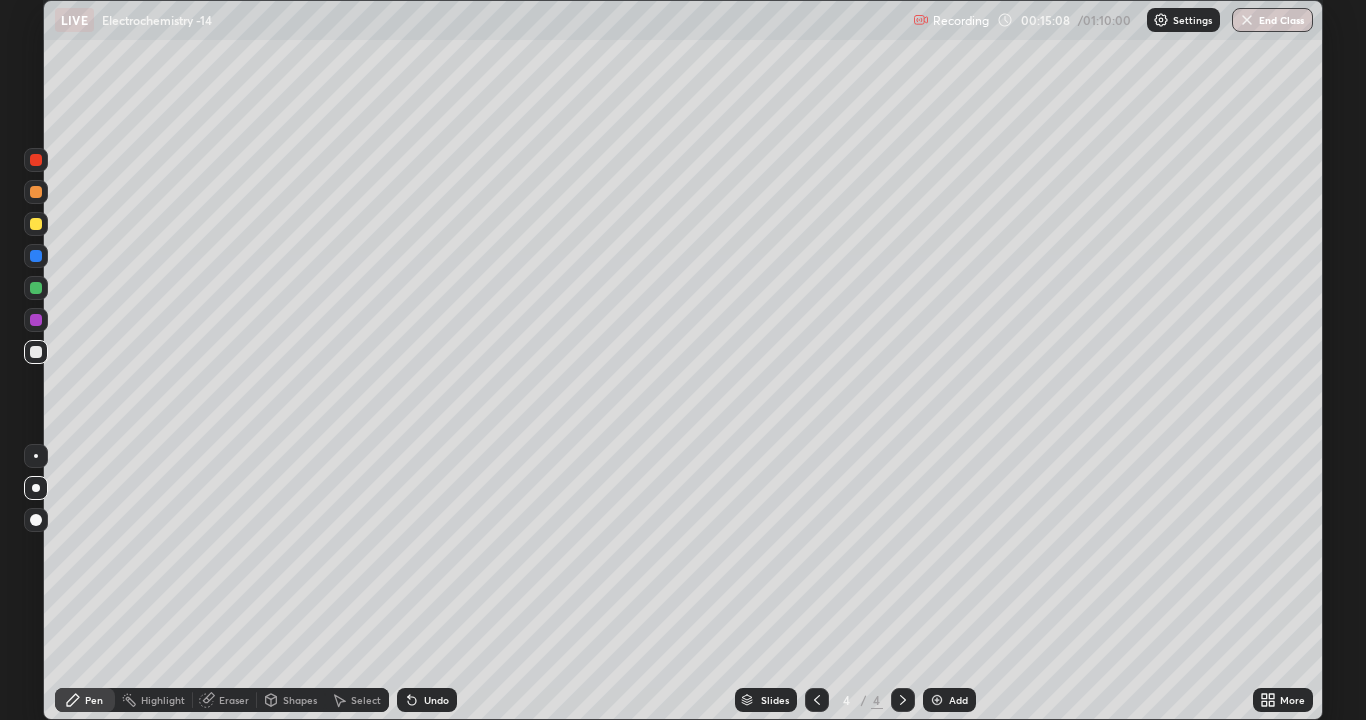 click at bounding box center [937, 700] 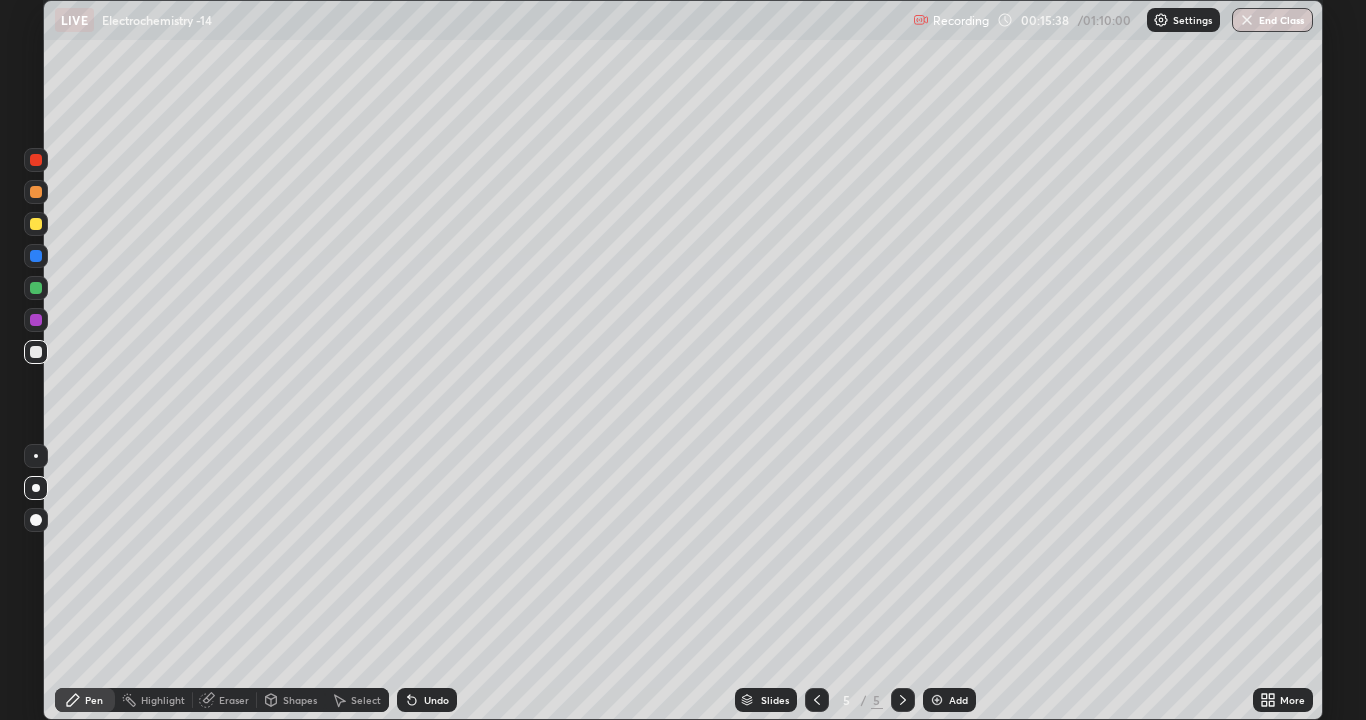 click 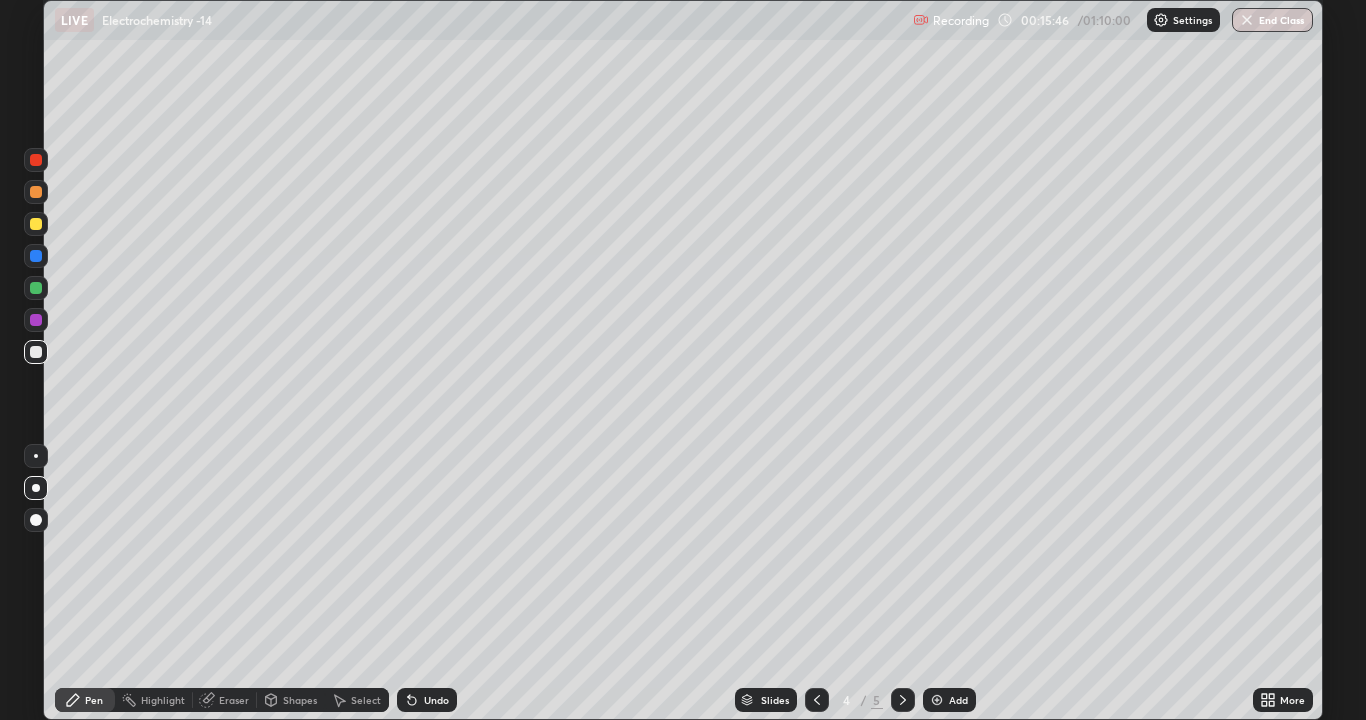 click on "4 / 5" at bounding box center [860, 700] 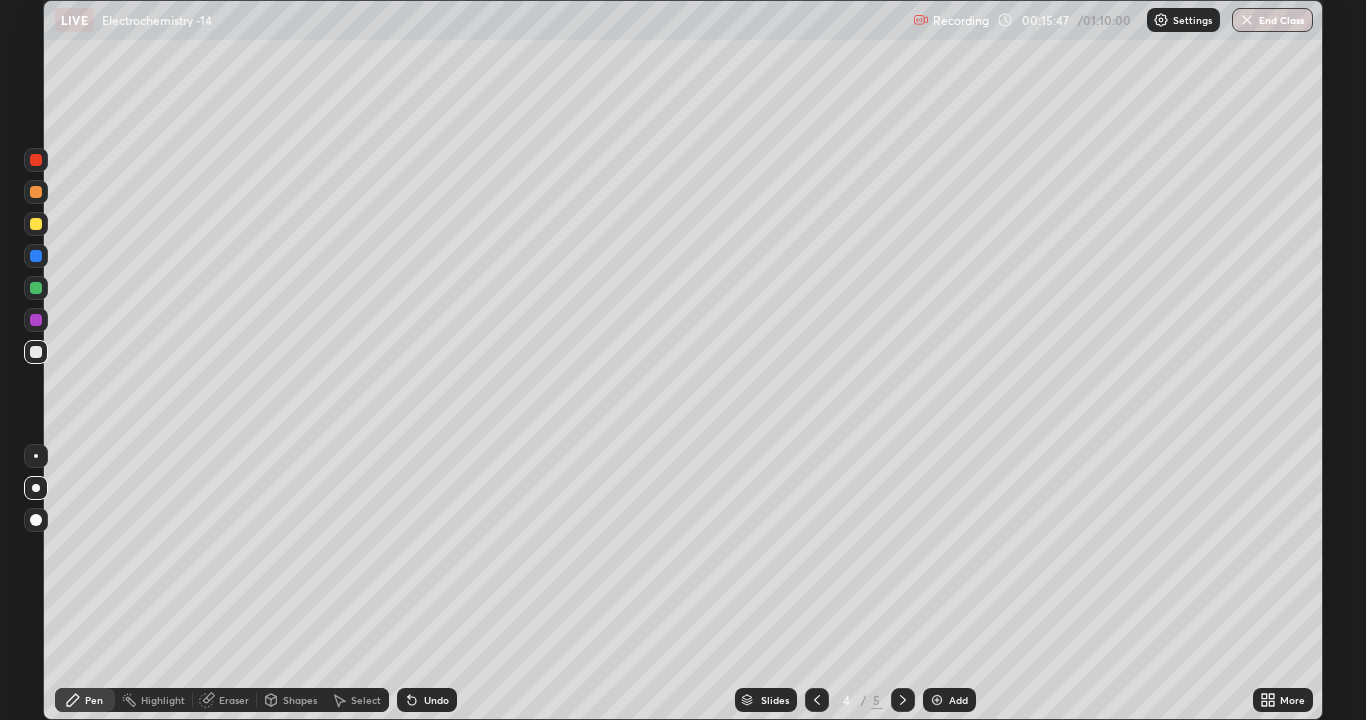 click 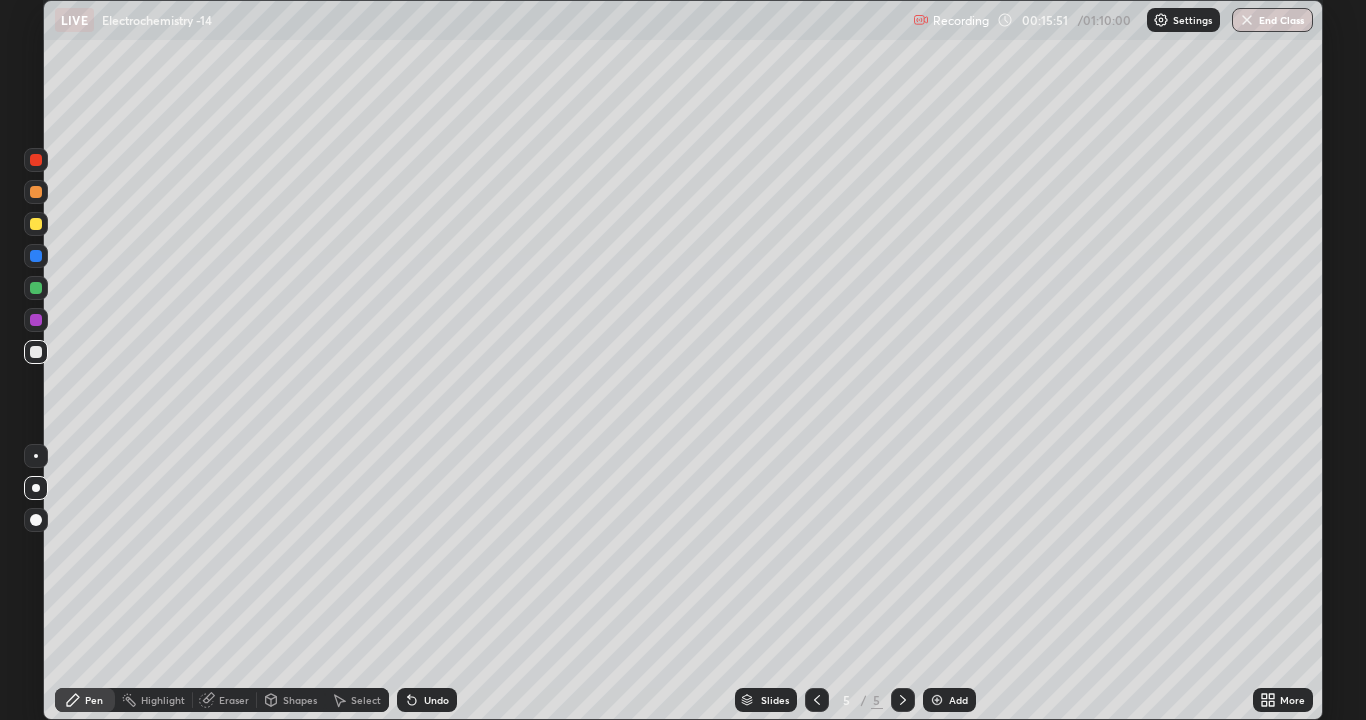 click at bounding box center (36, 224) 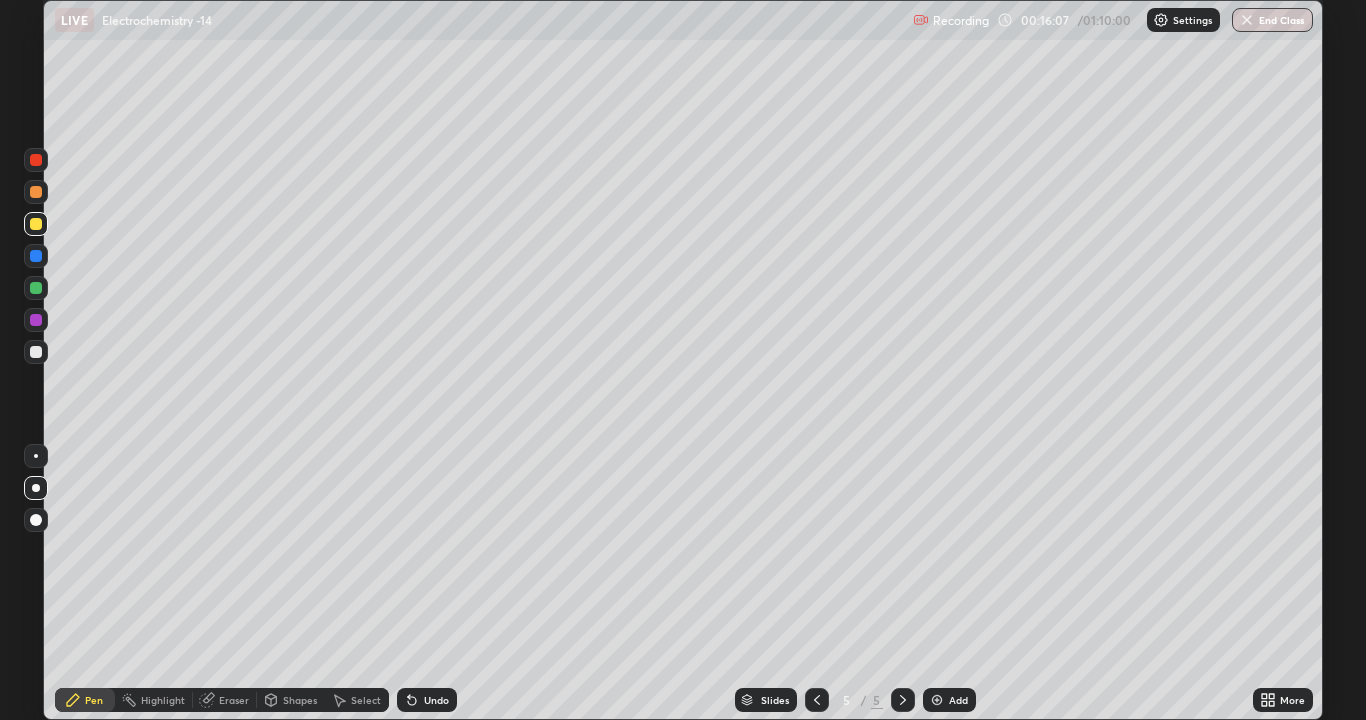 click at bounding box center [36, 352] 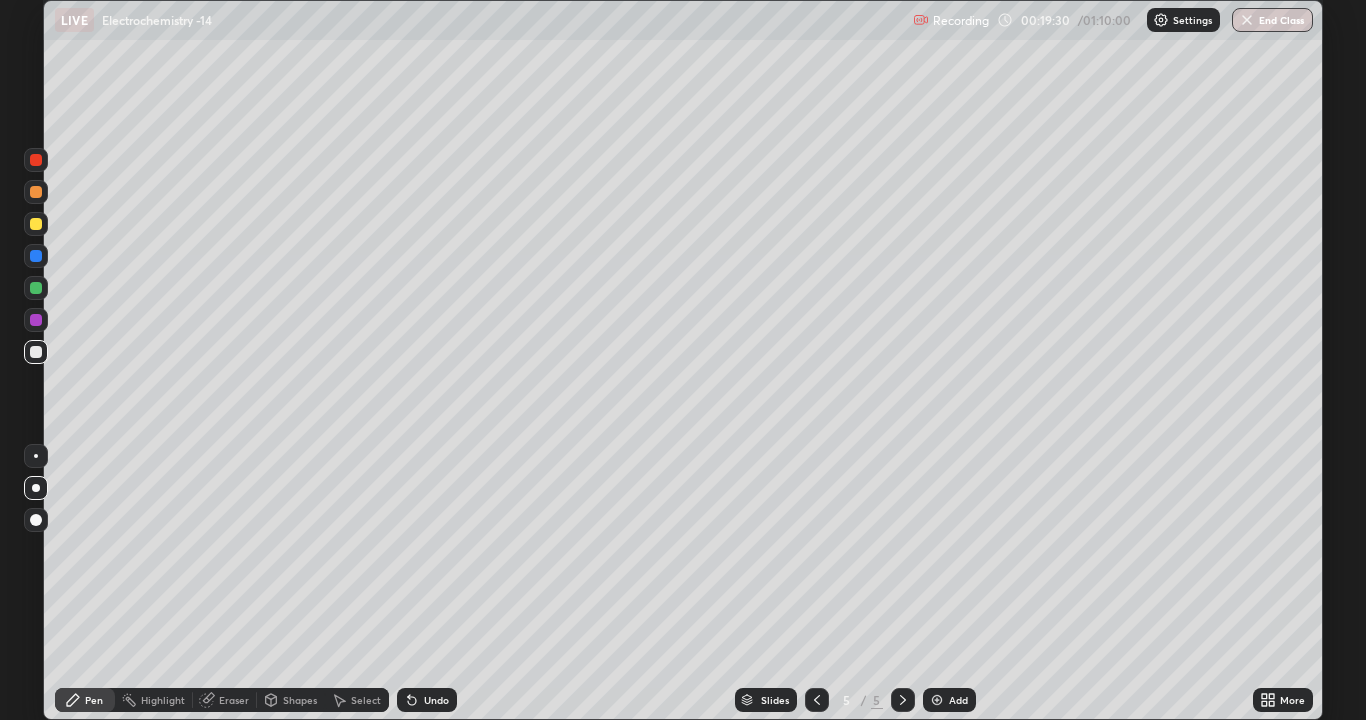 click 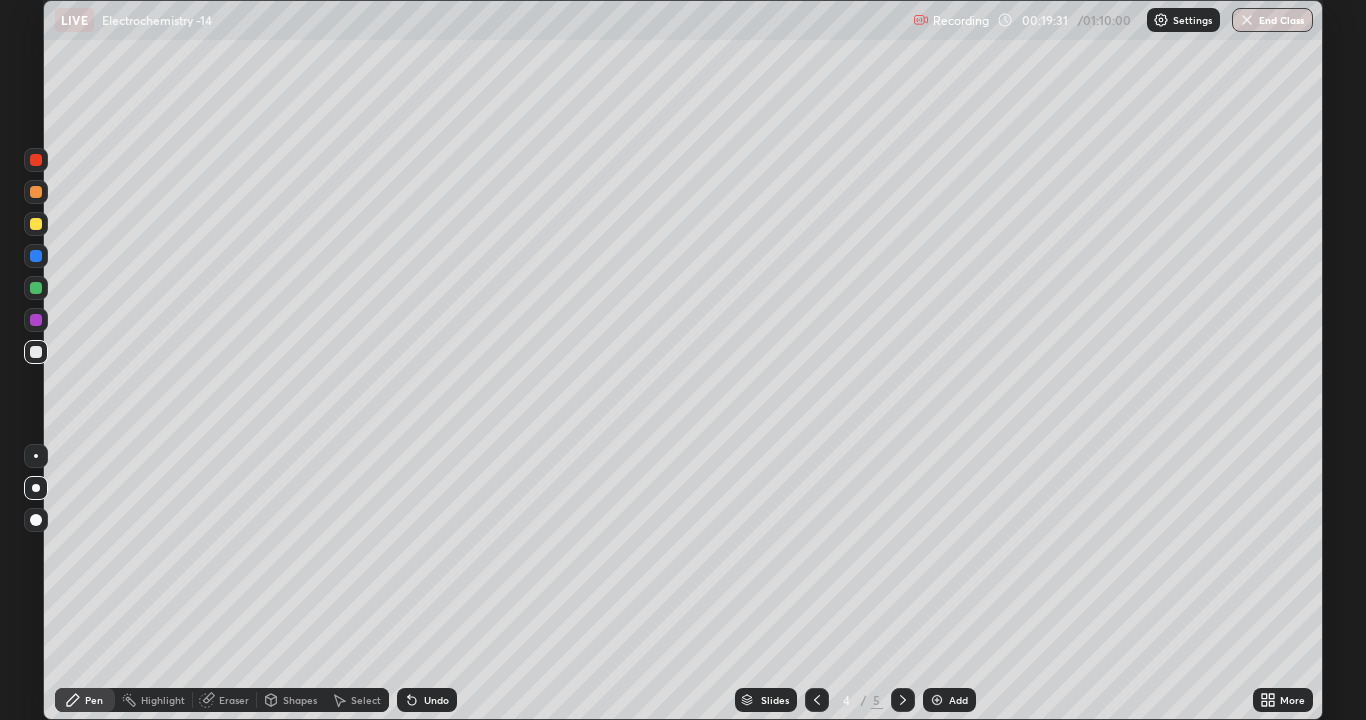 click at bounding box center (817, 700) 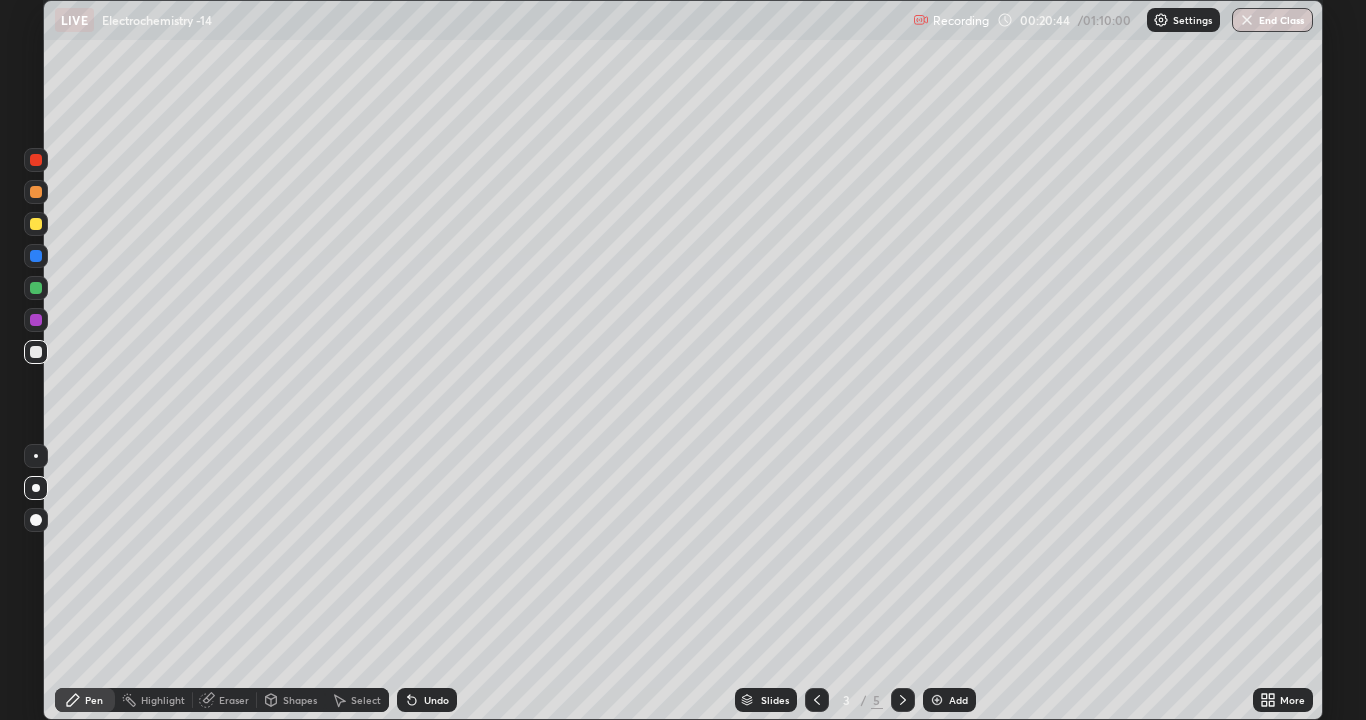 click at bounding box center (903, 700) 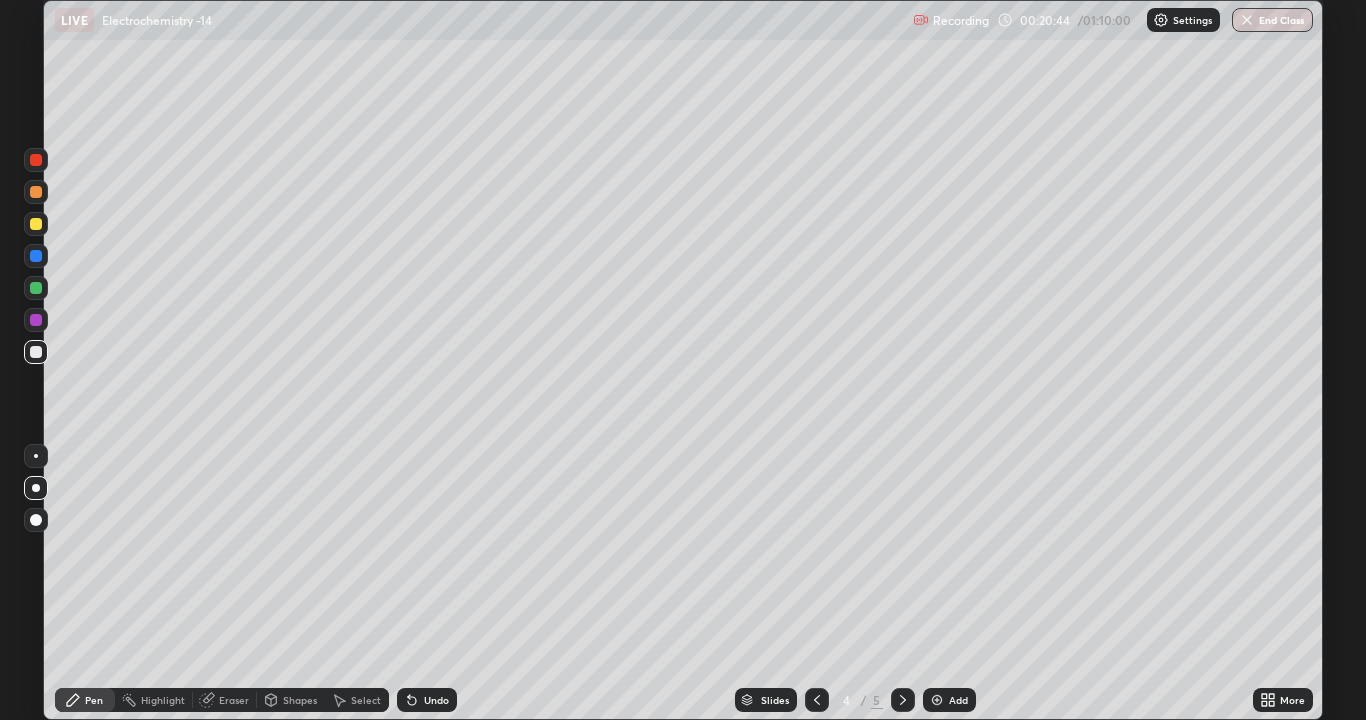 click 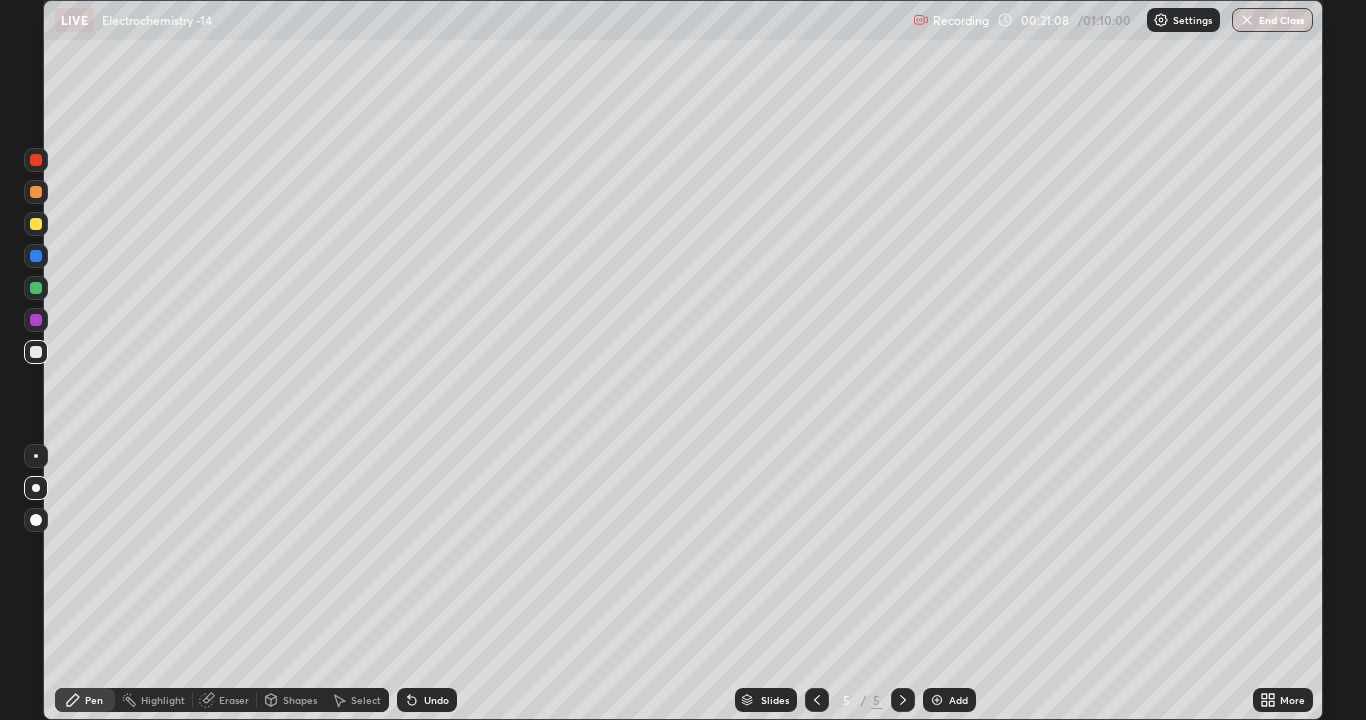 click on "Add" at bounding box center [958, 700] 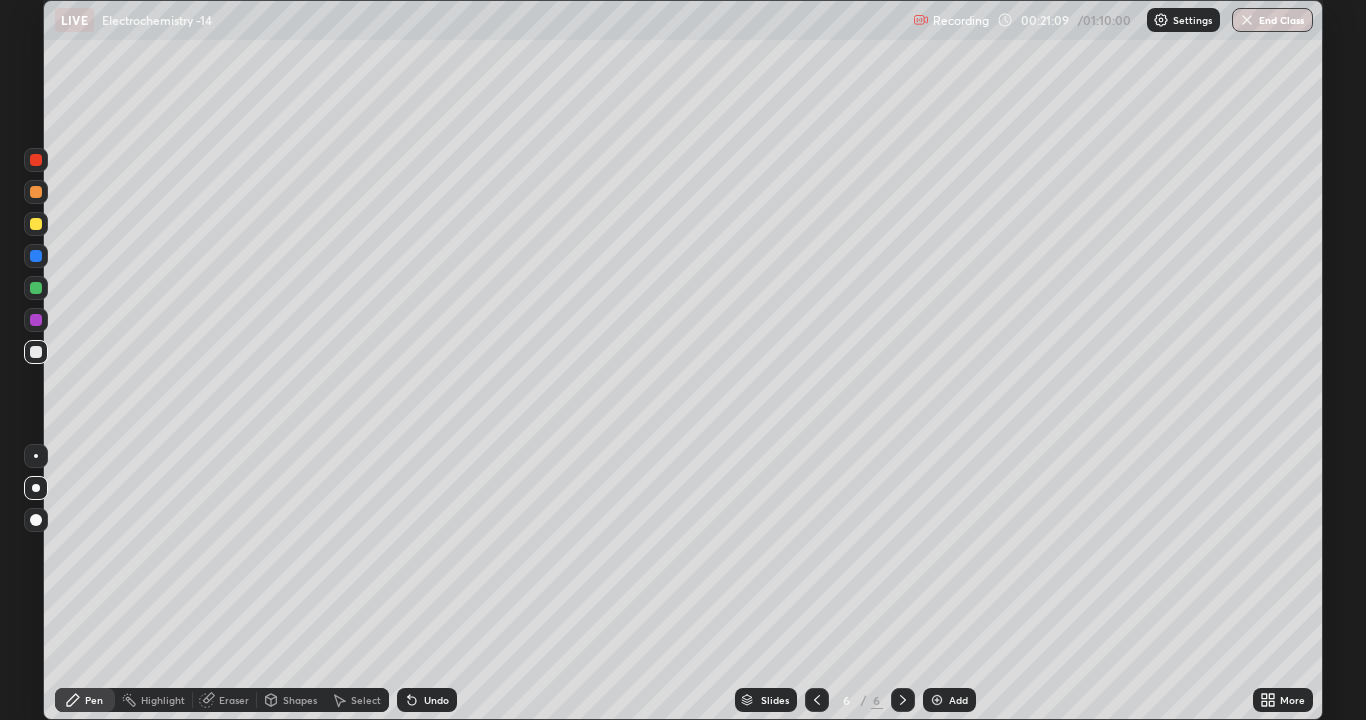 click at bounding box center (36, 224) 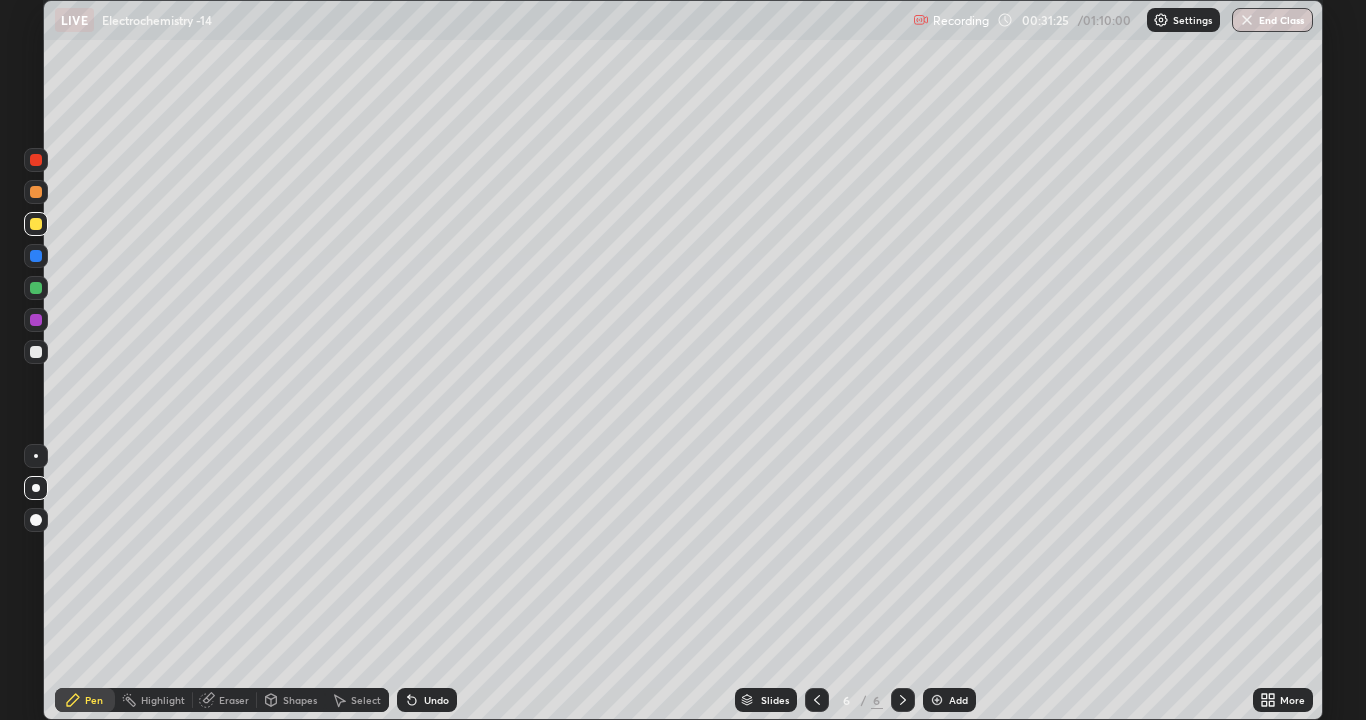 click on "Add" at bounding box center (958, 700) 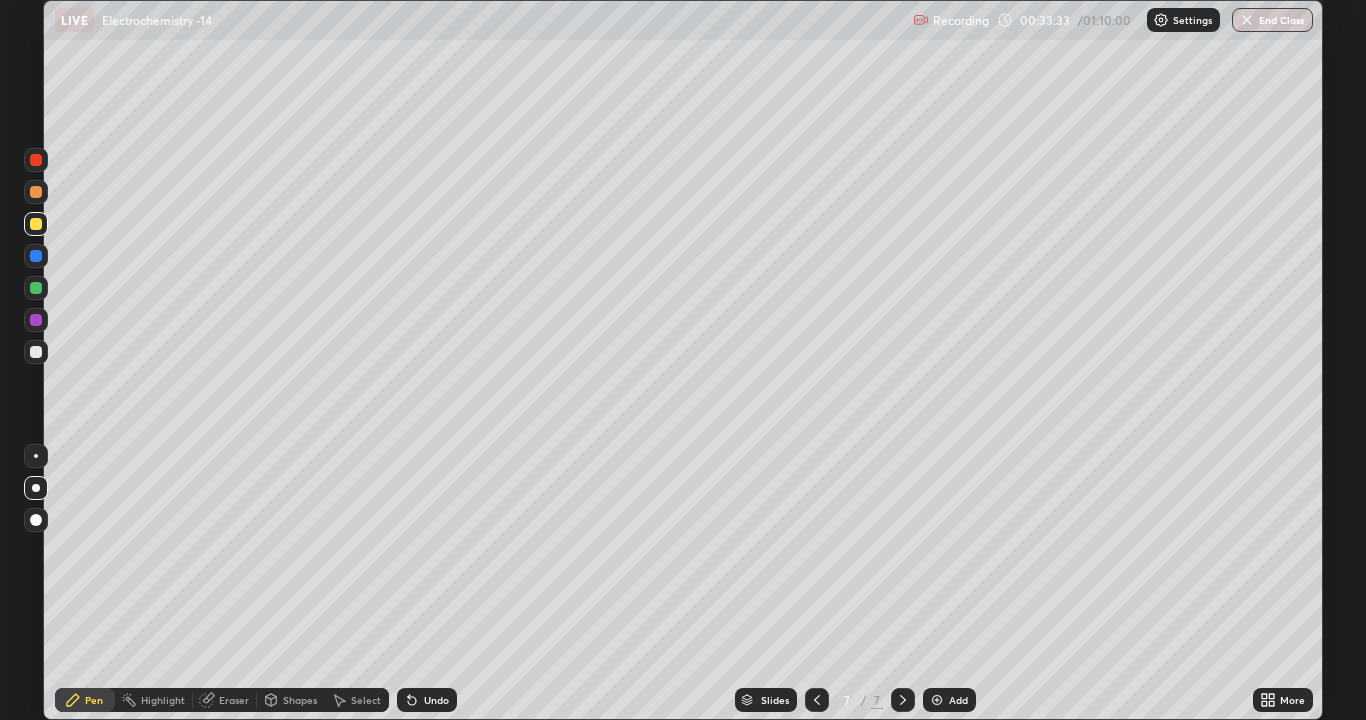 click at bounding box center [817, 700] 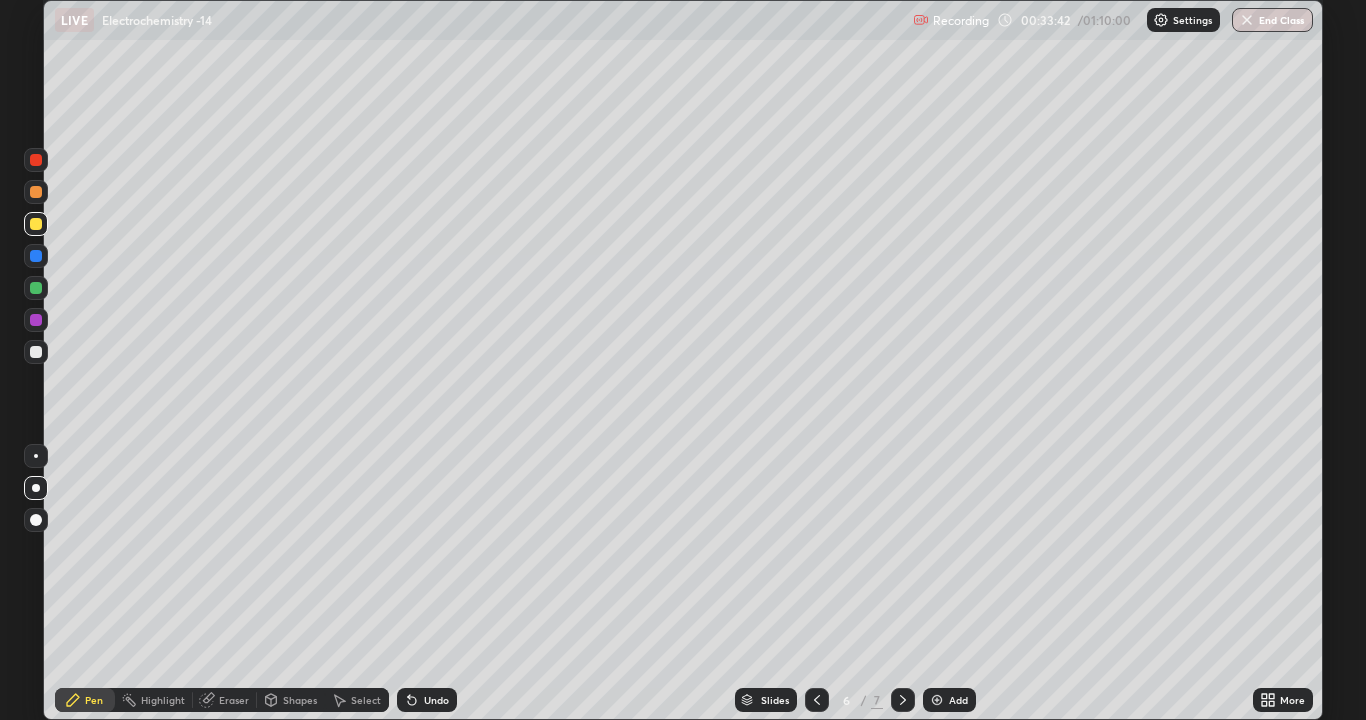 click at bounding box center (903, 700) 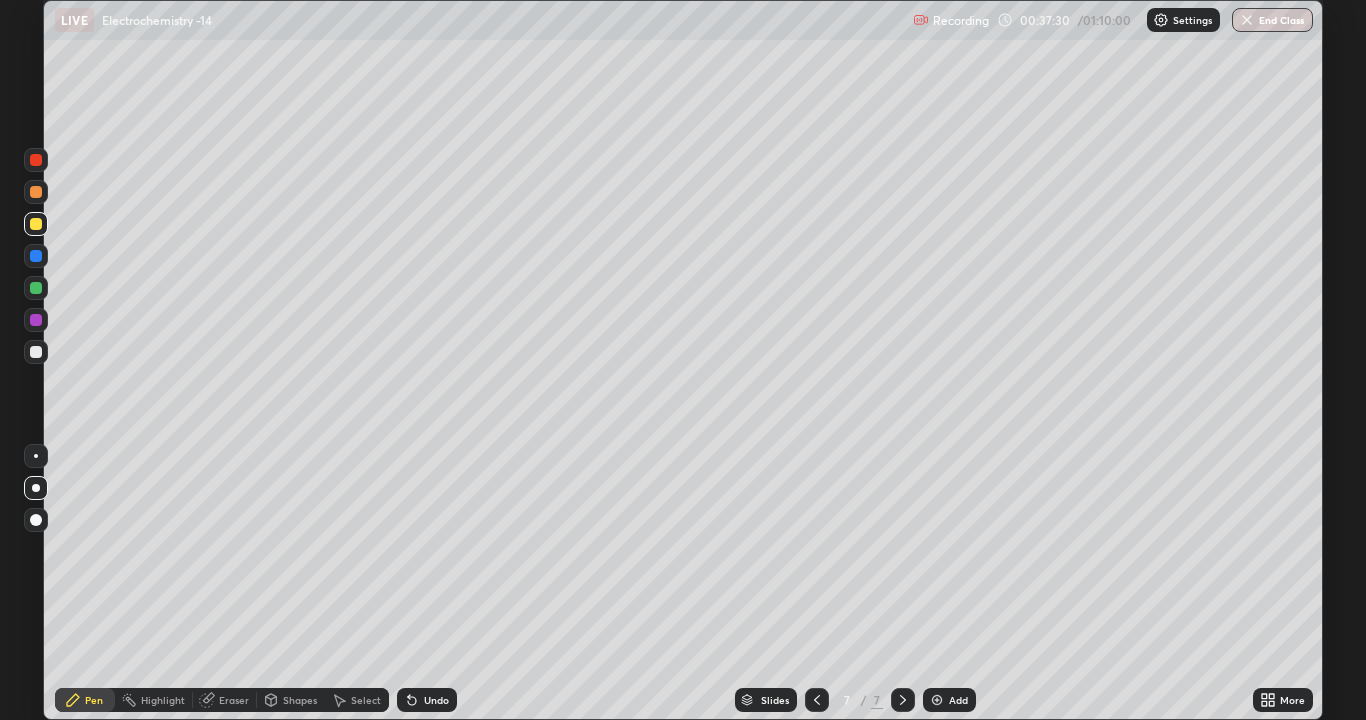 click on "Add" at bounding box center (958, 700) 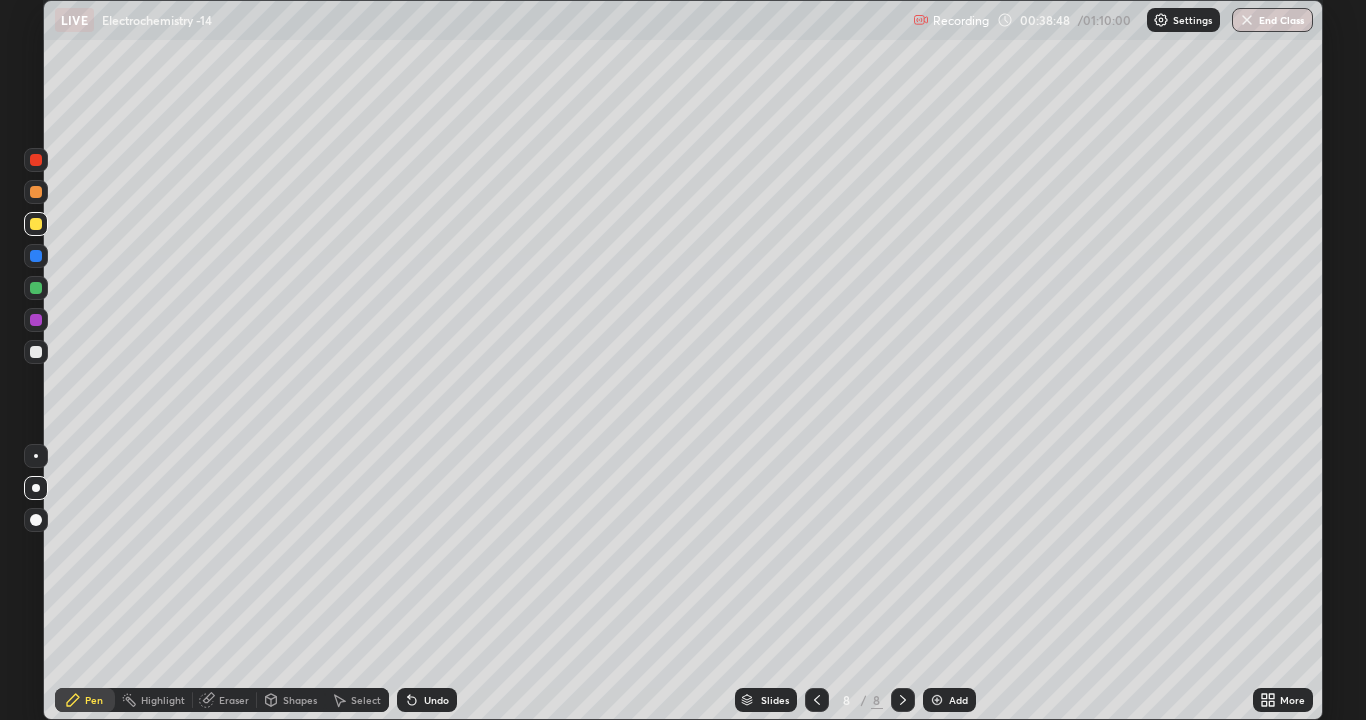 click 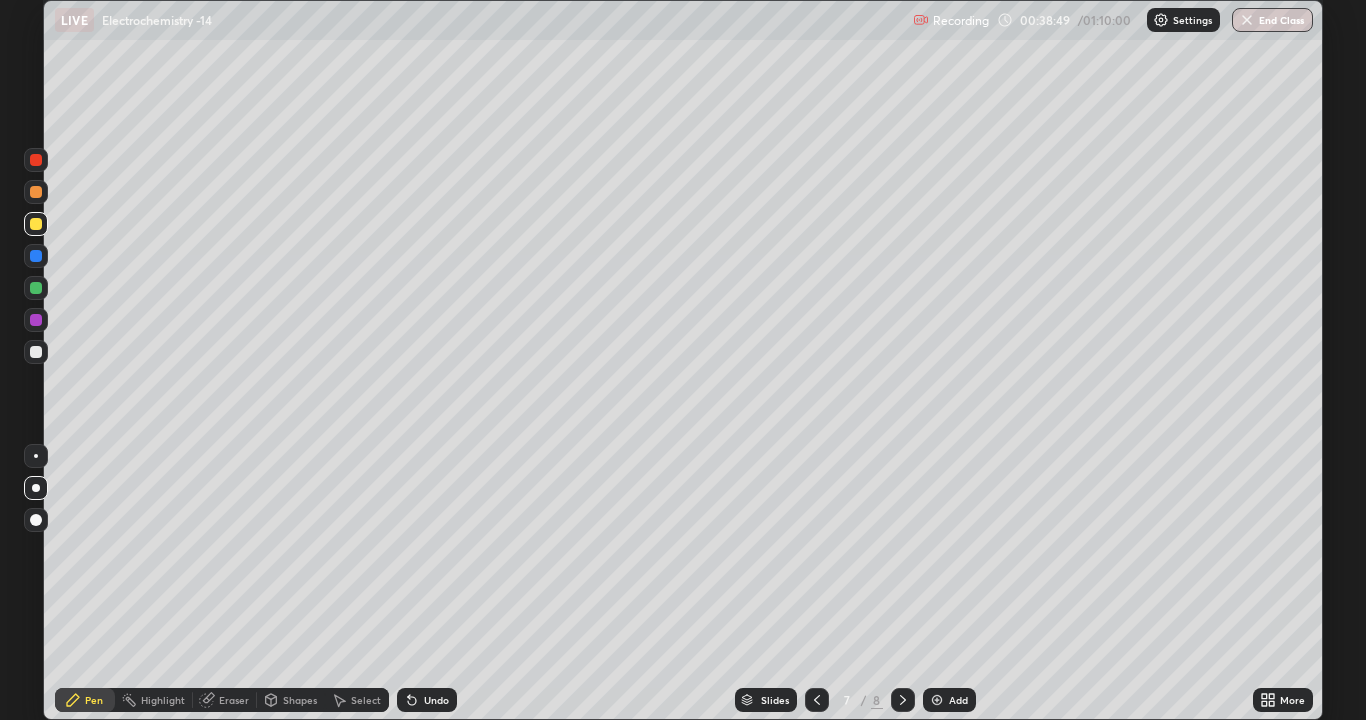 click 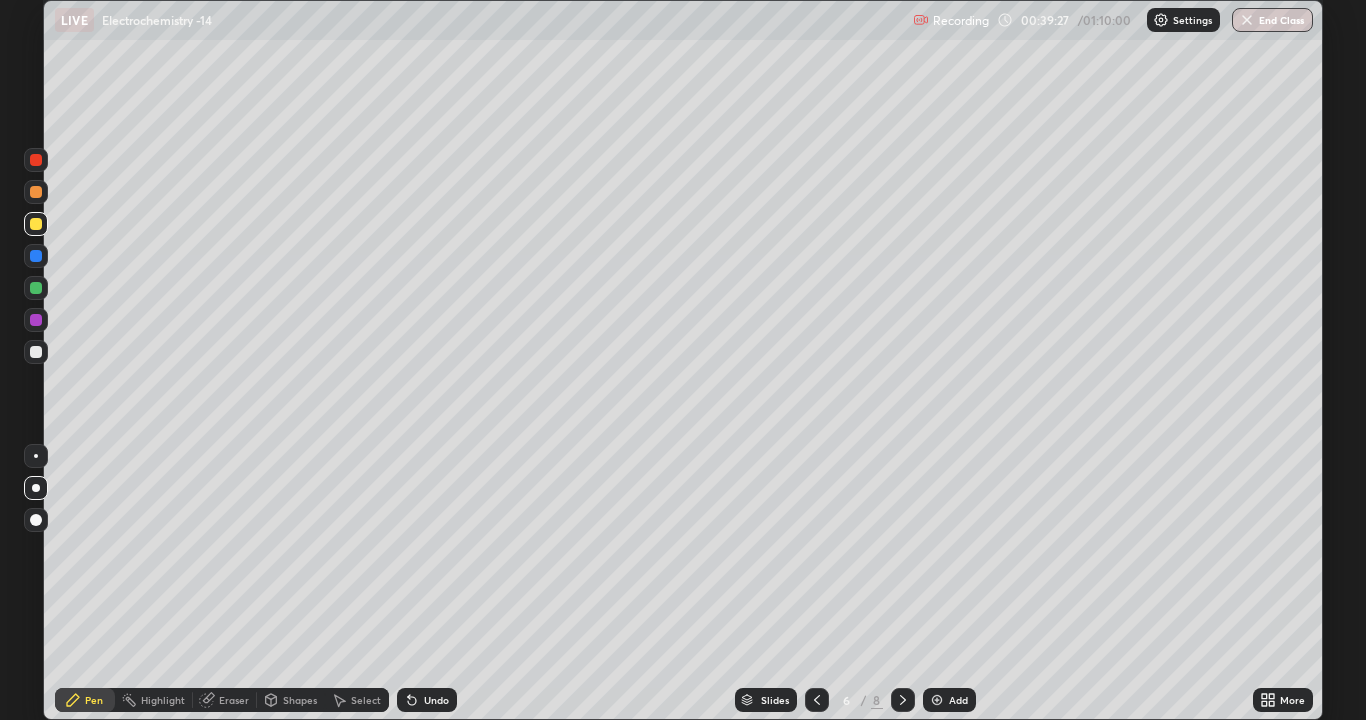 click 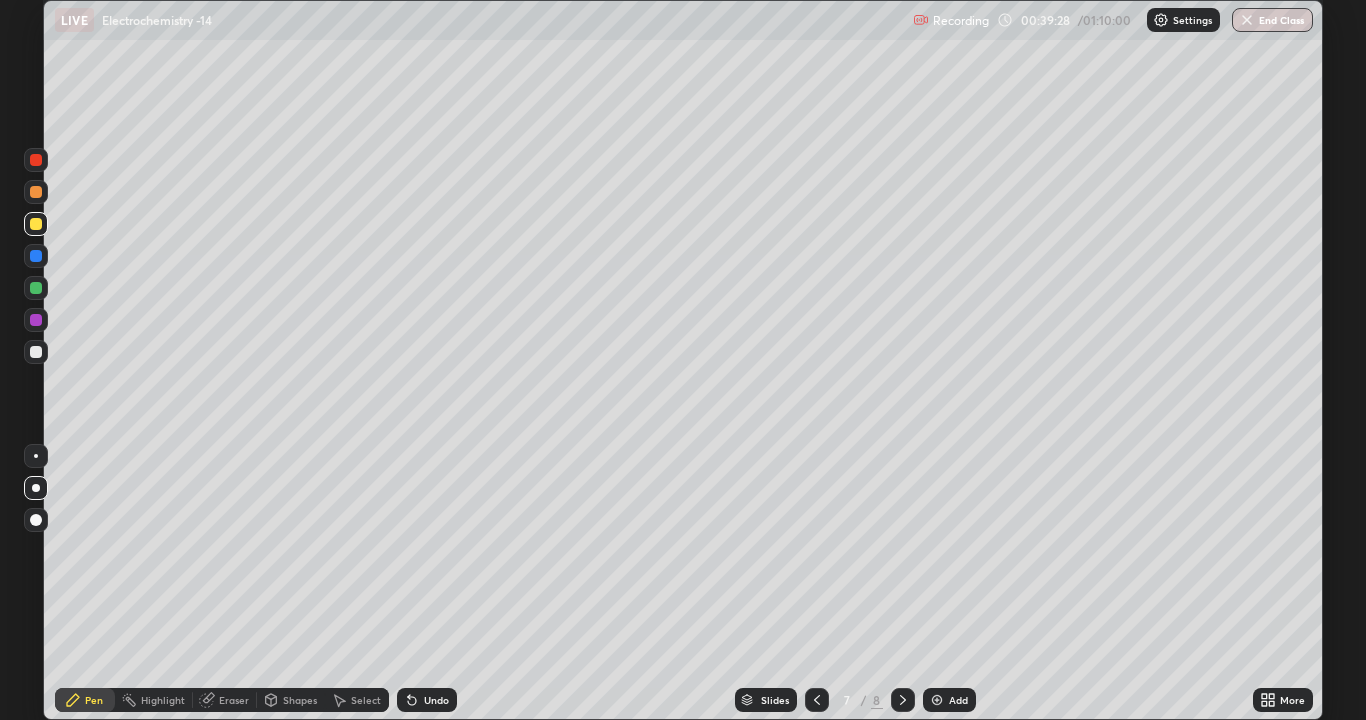 click 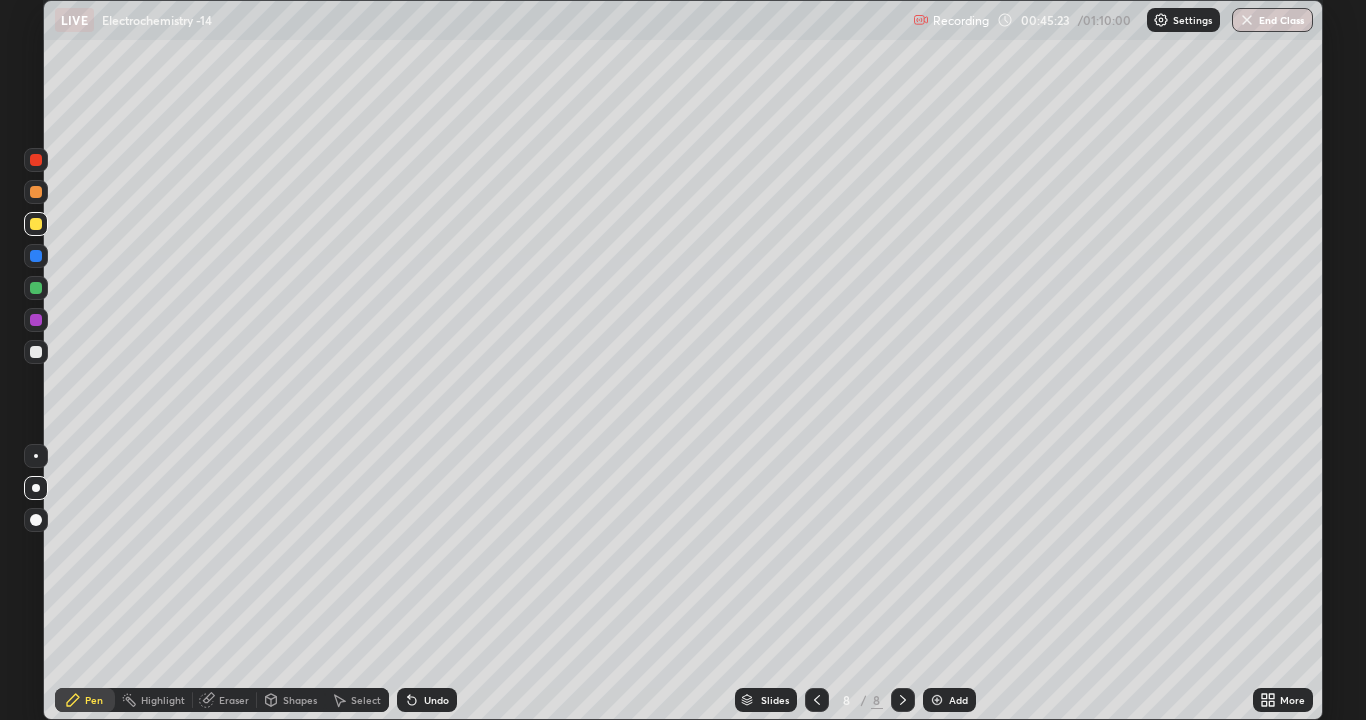 click 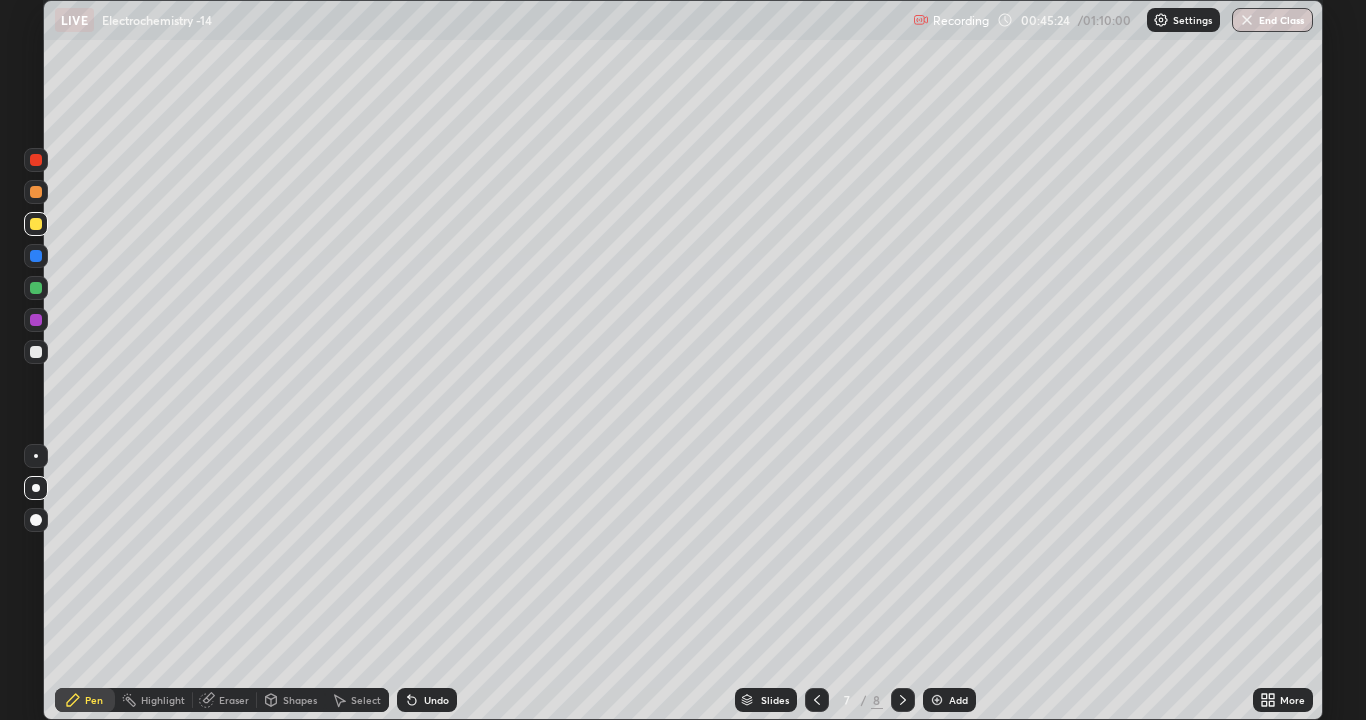 click 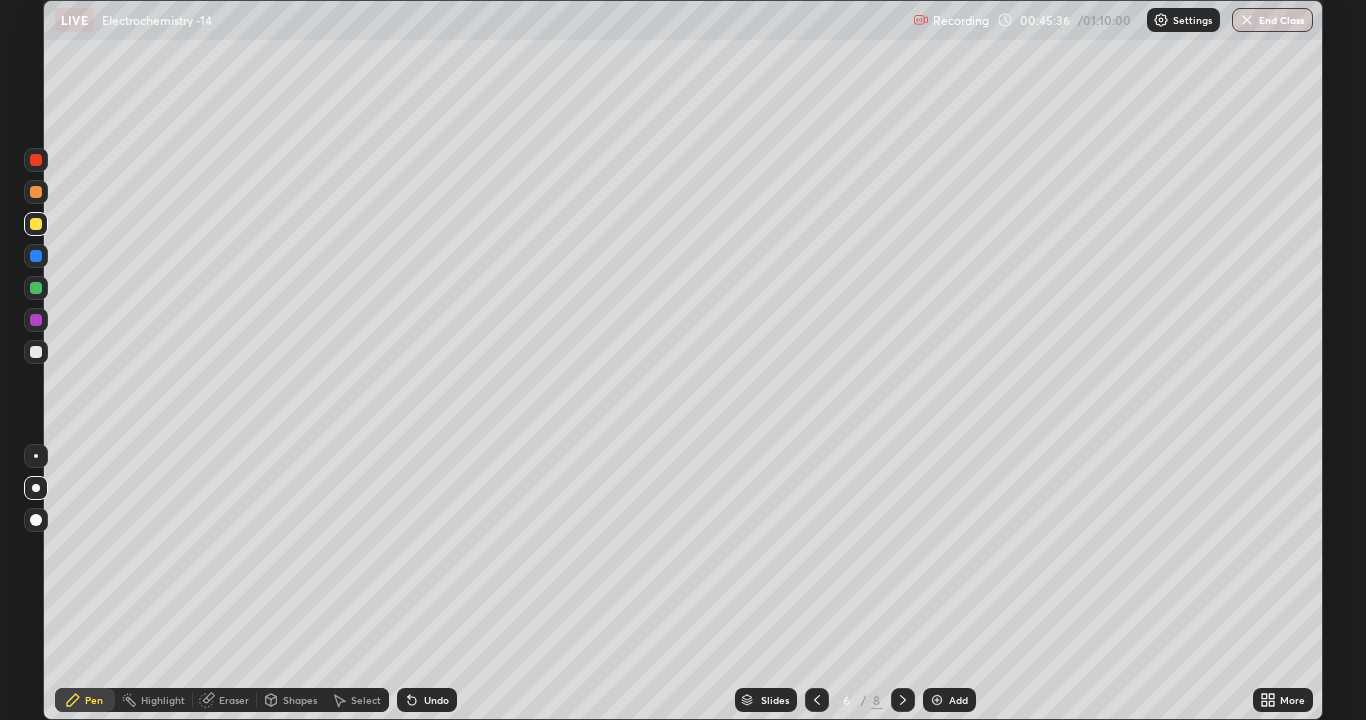 click 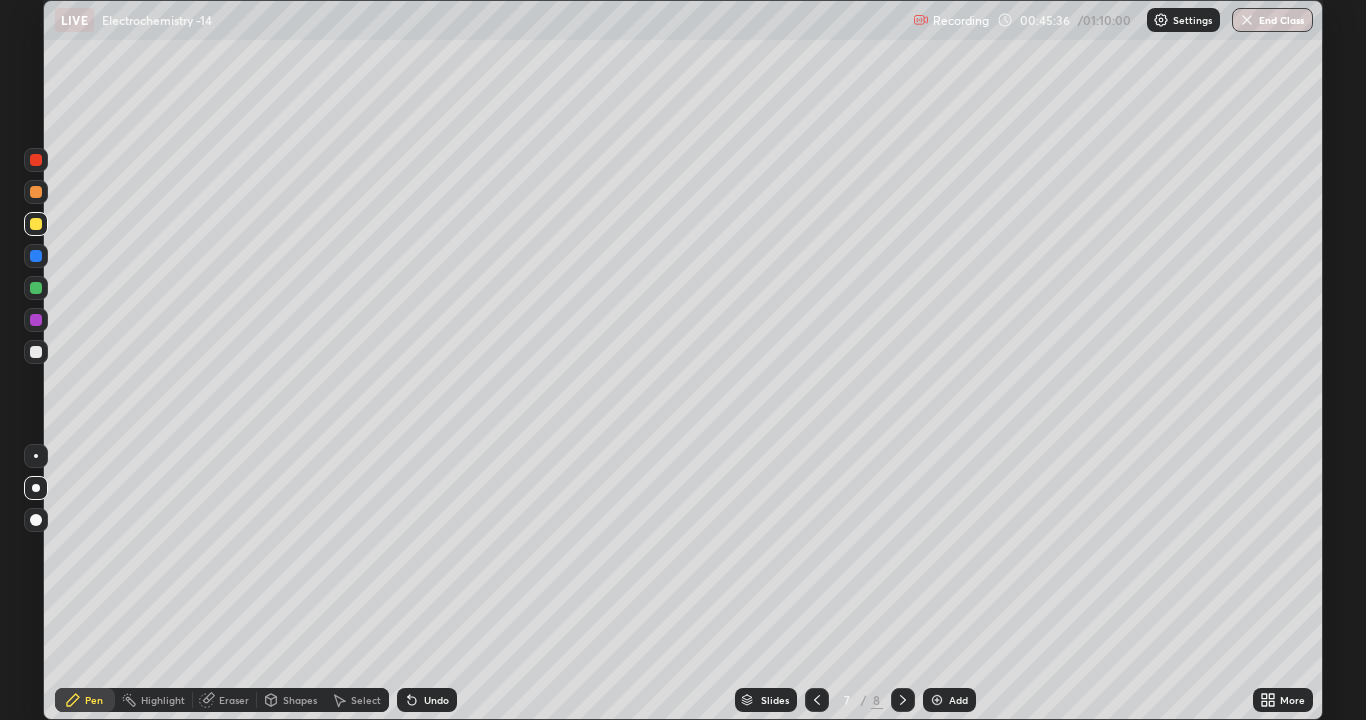 click 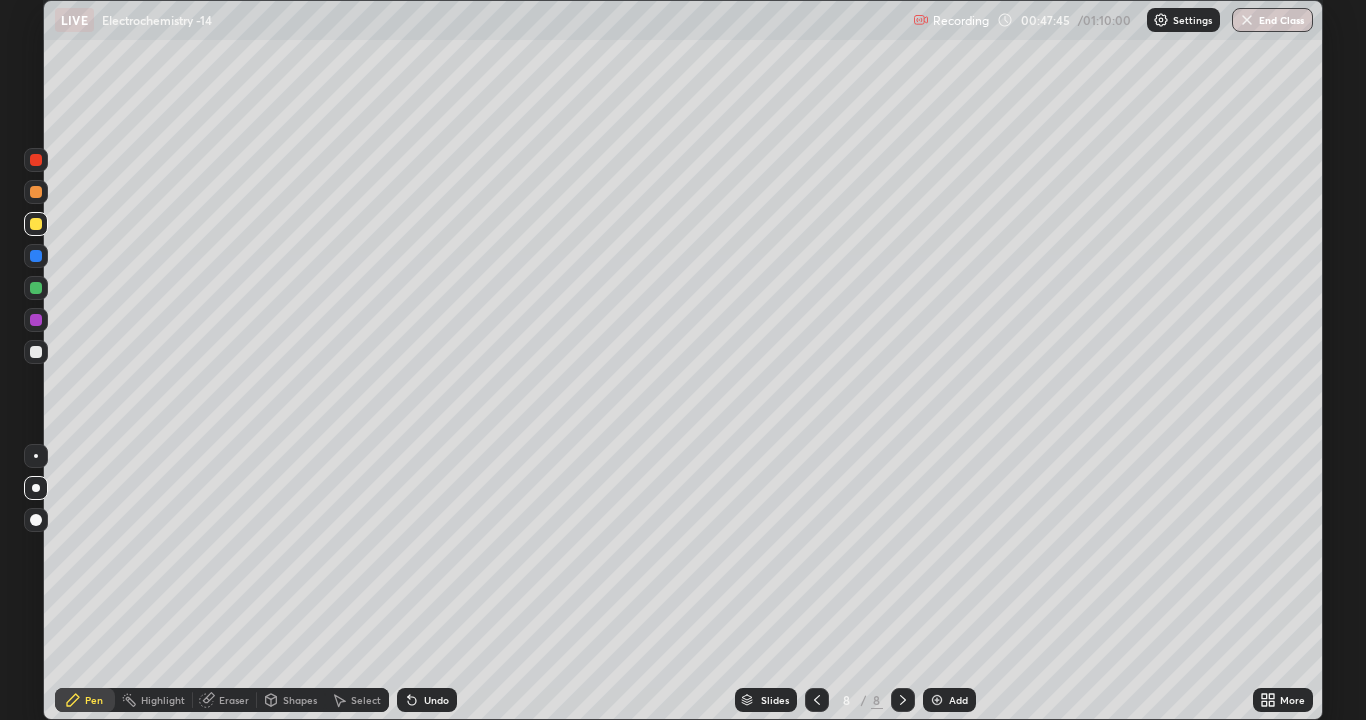 click 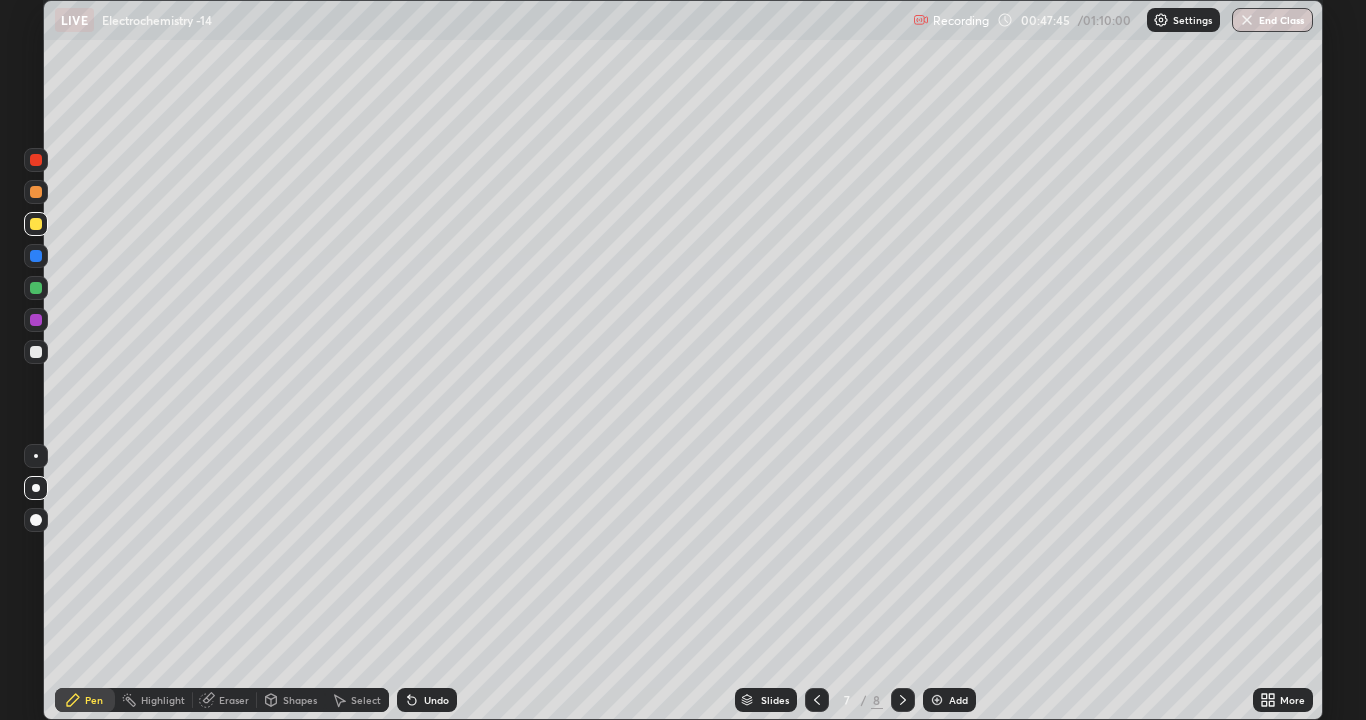 click 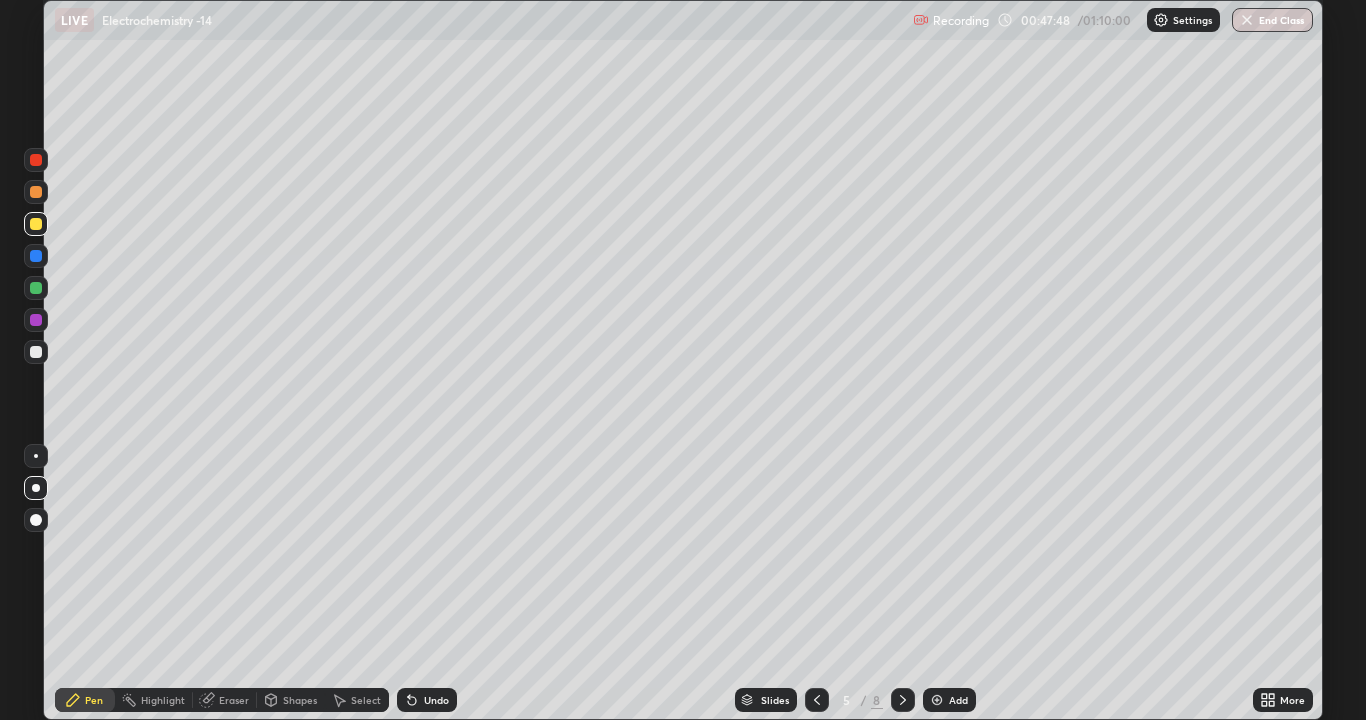 click 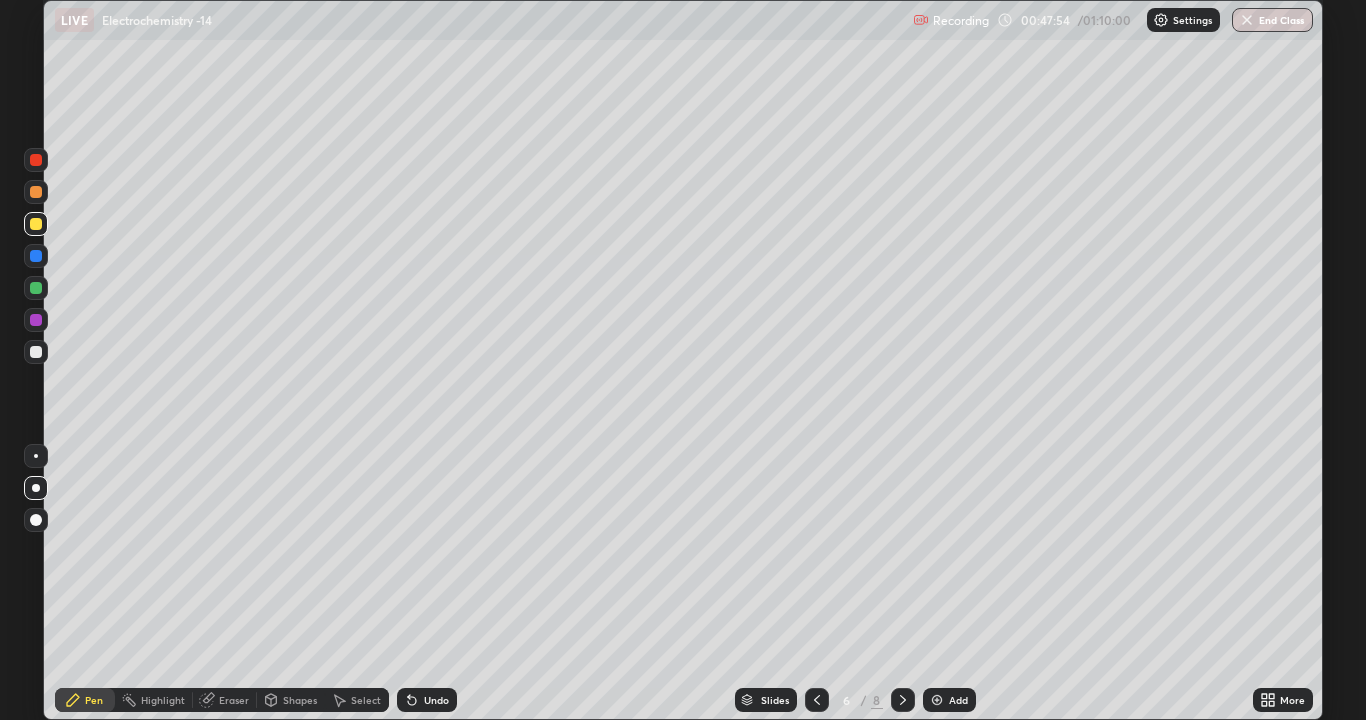 click 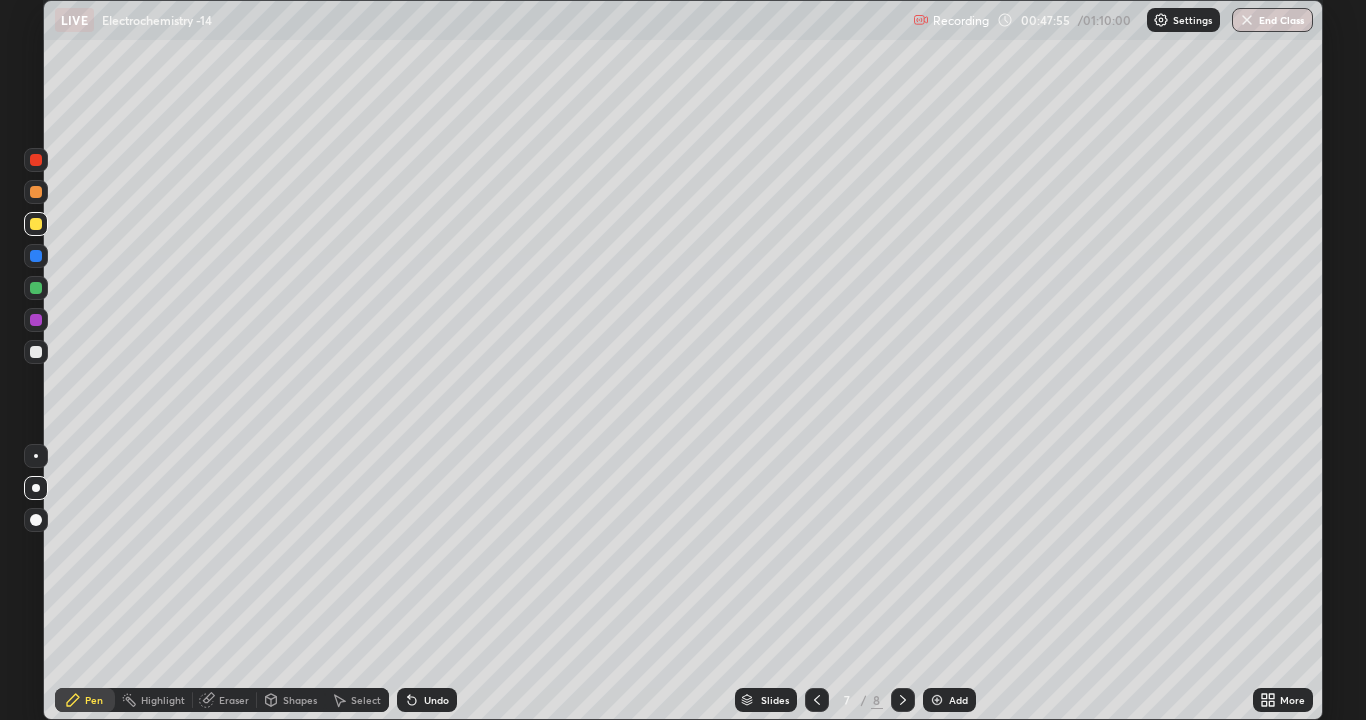 click at bounding box center [903, 700] 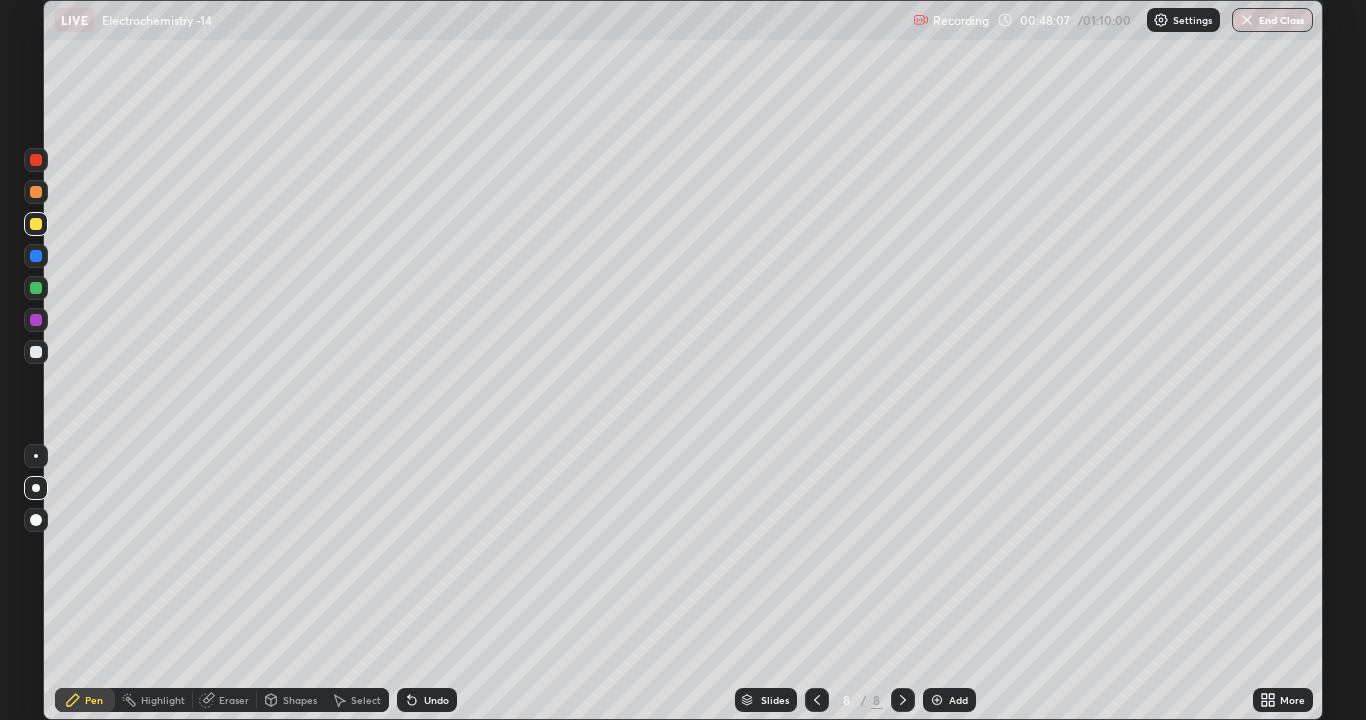 click on "Undo" at bounding box center (427, 700) 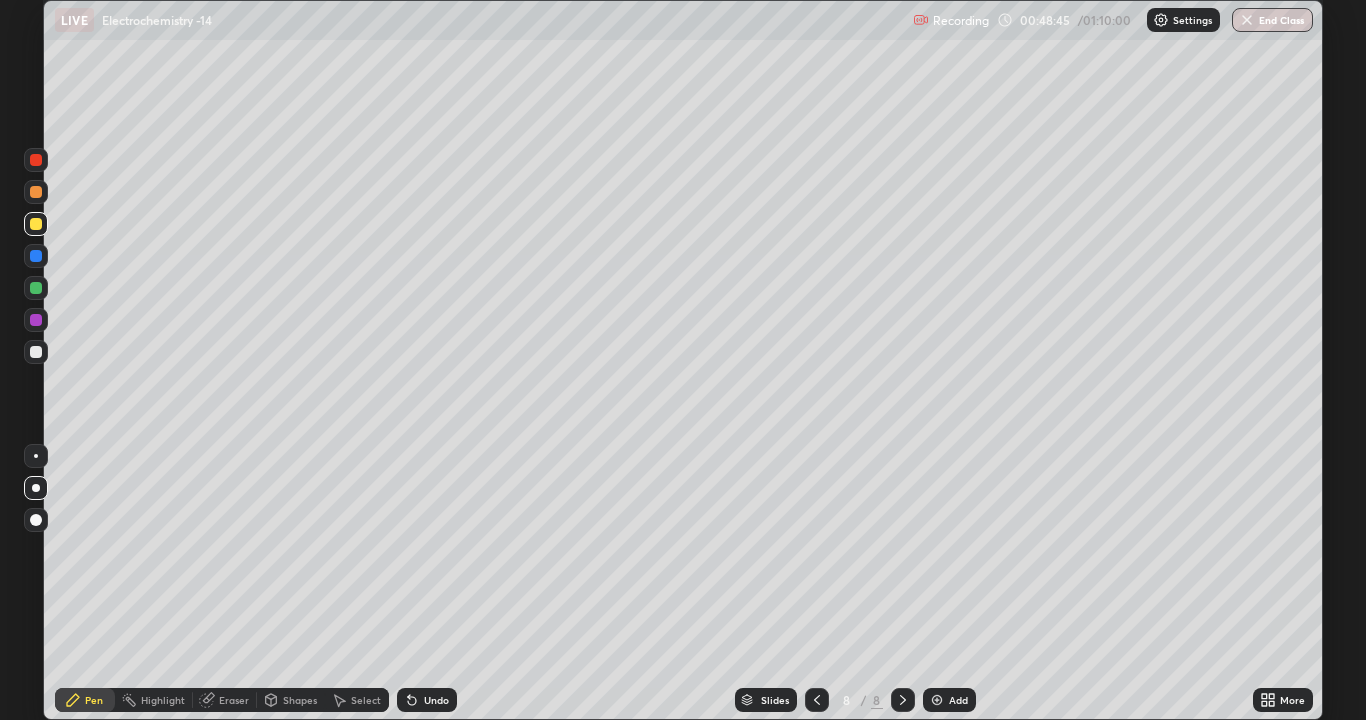 click at bounding box center (937, 700) 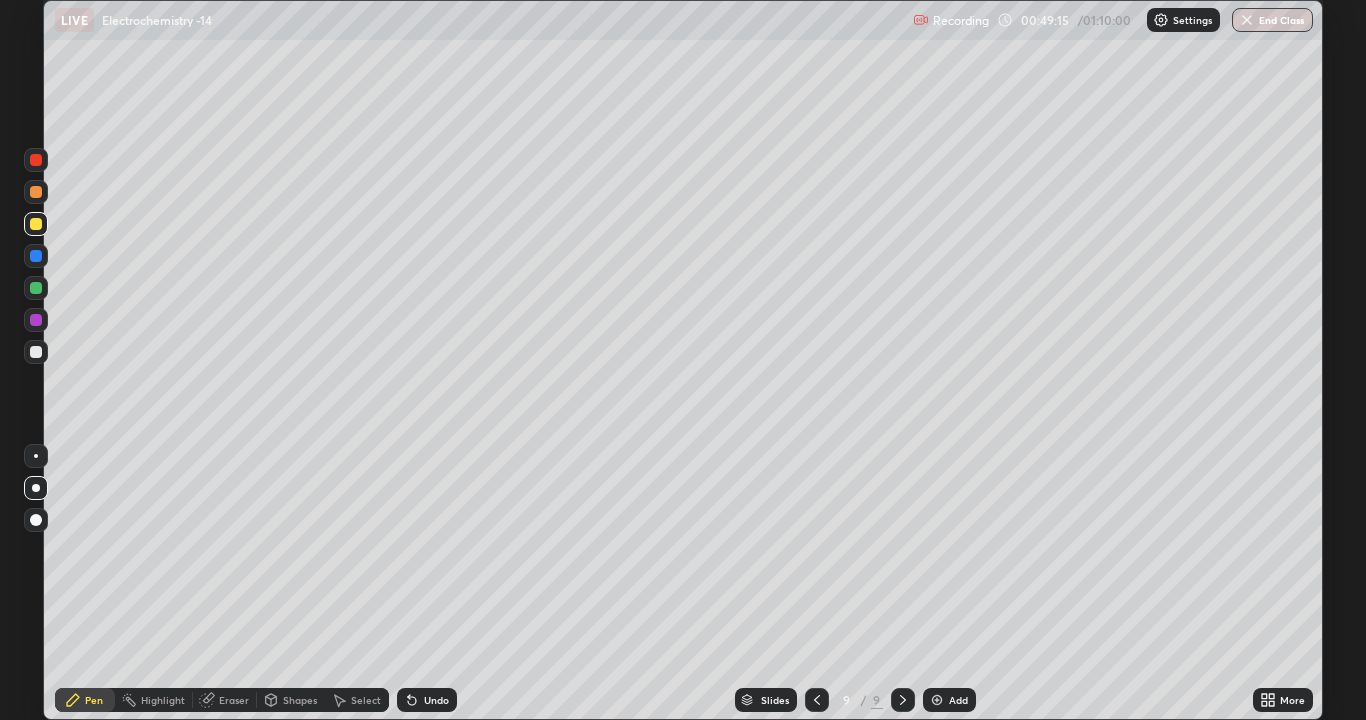 click 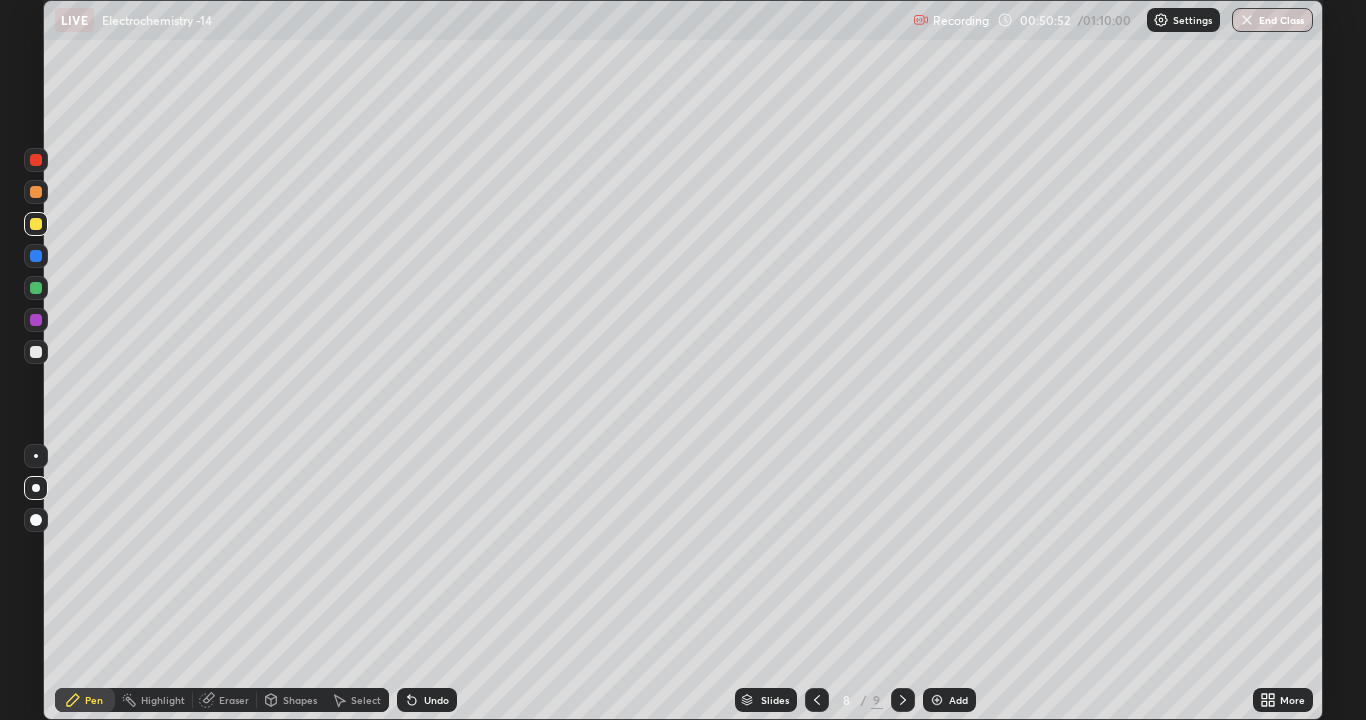 click 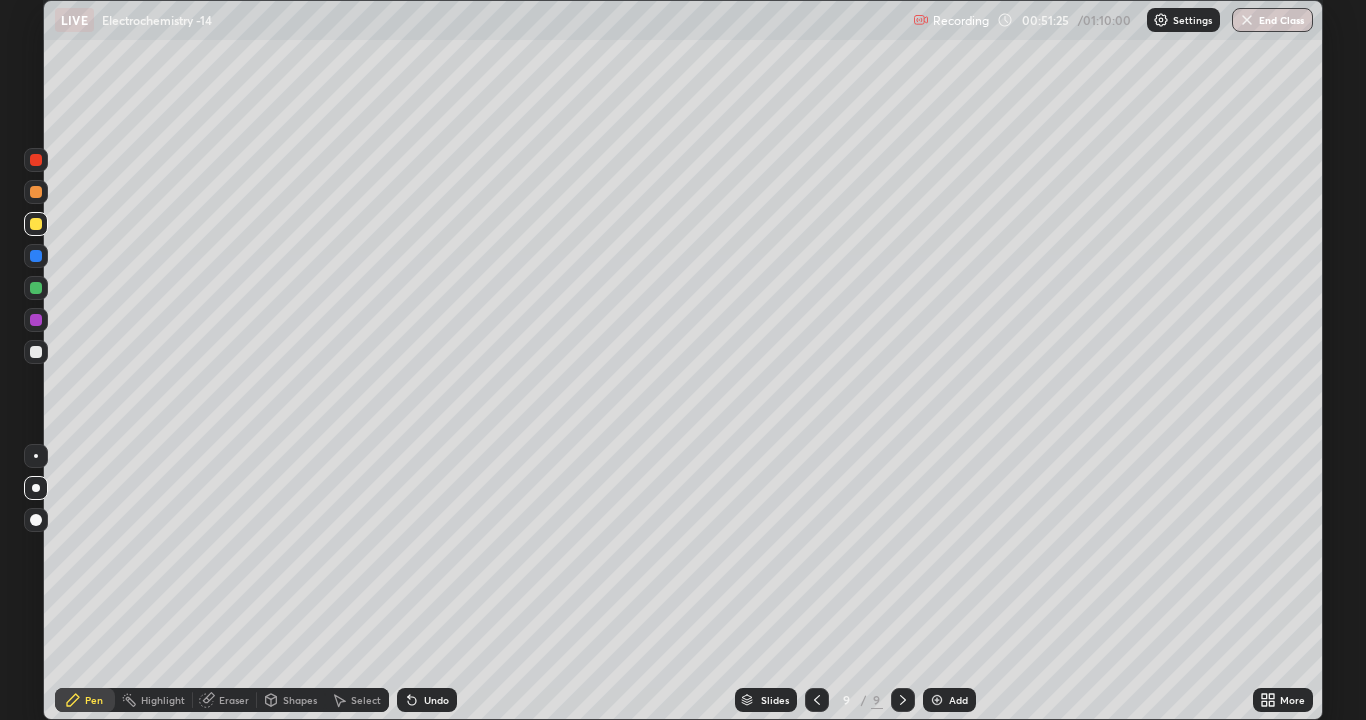 click on "Add" at bounding box center (949, 700) 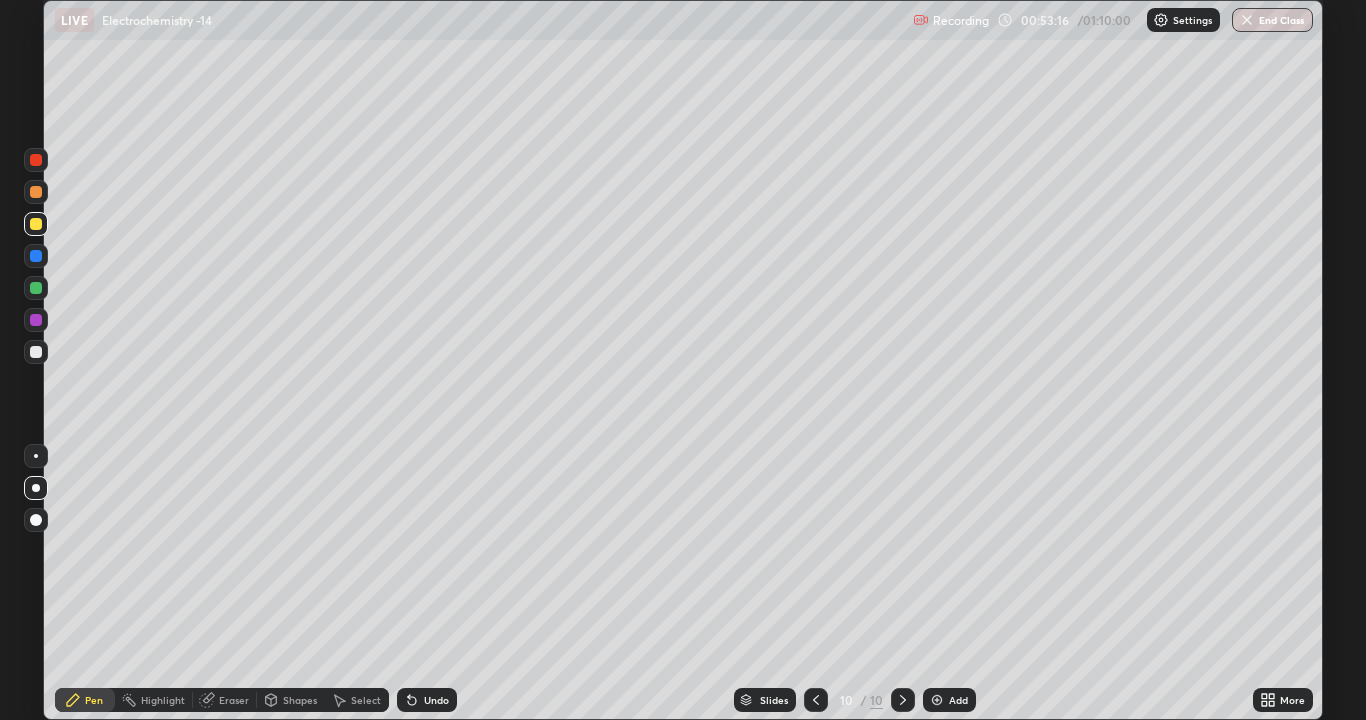 click on "Undo" at bounding box center [436, 700] 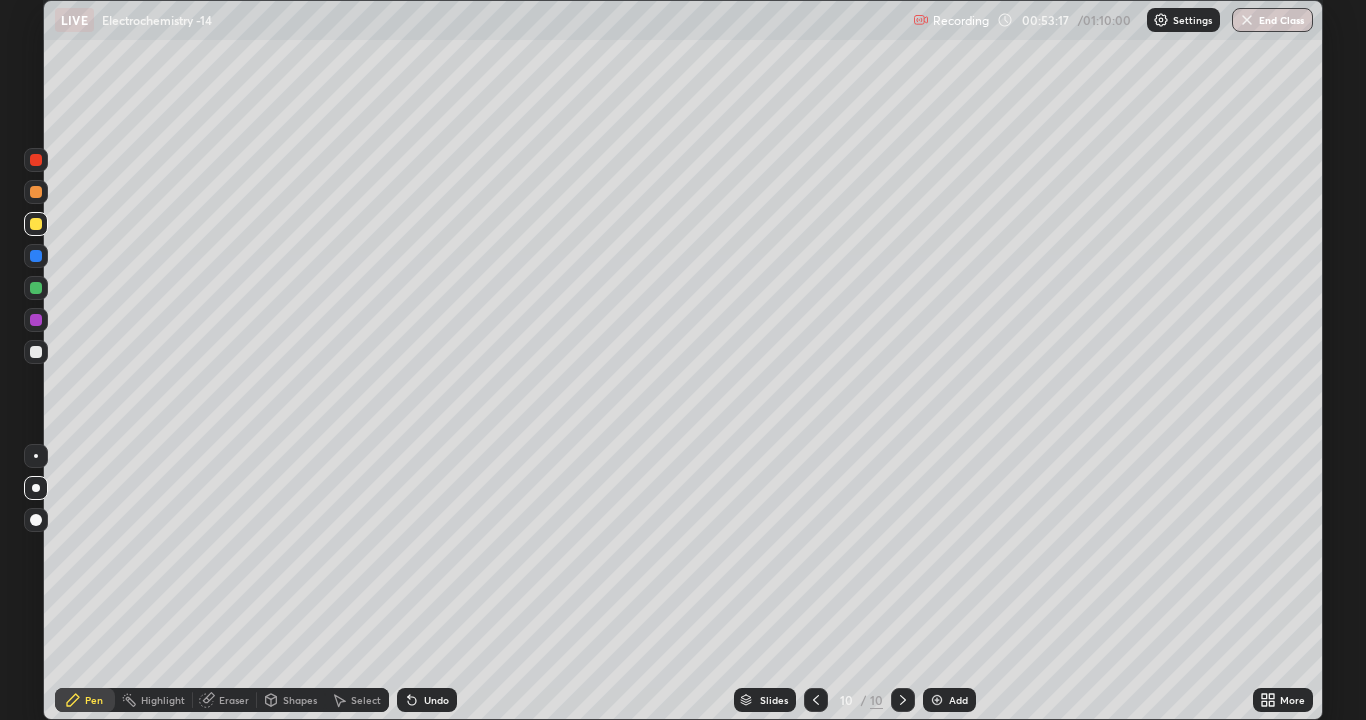 click on "Undo" at bounding box center (436, 700) 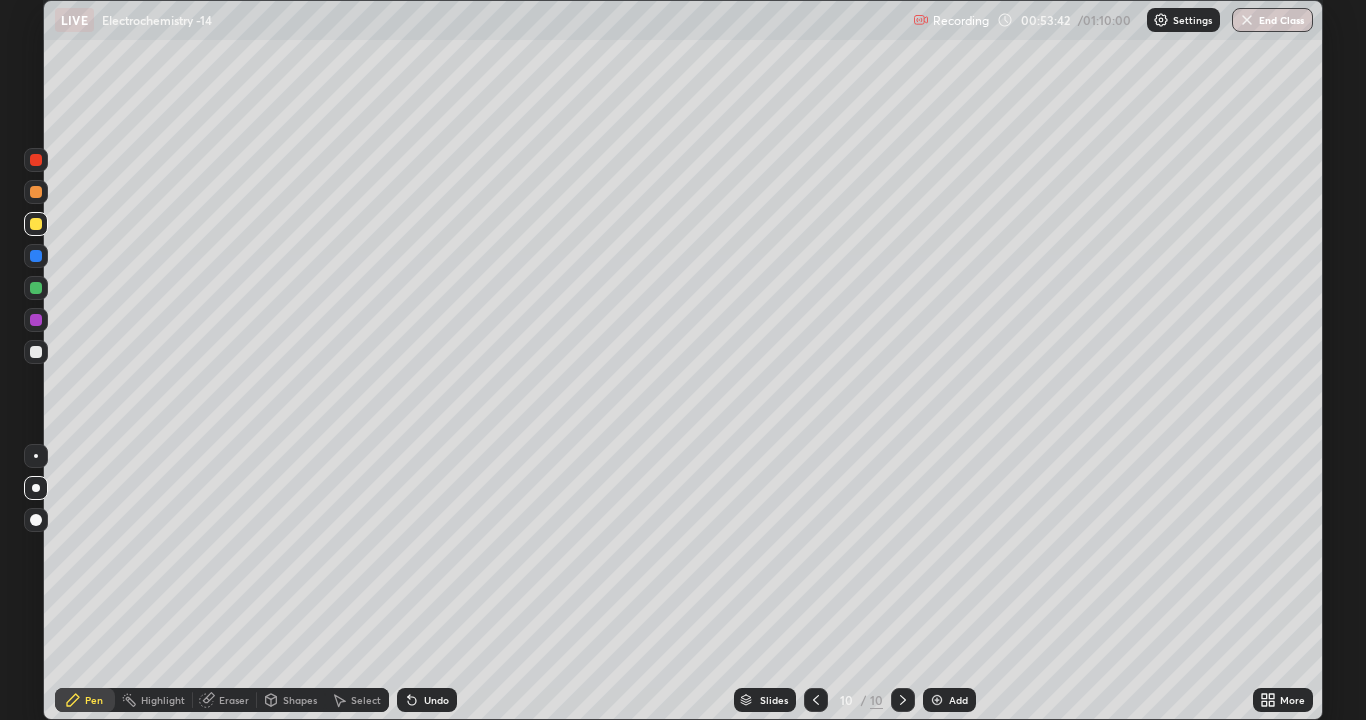 click at bounding box center (36, 352) 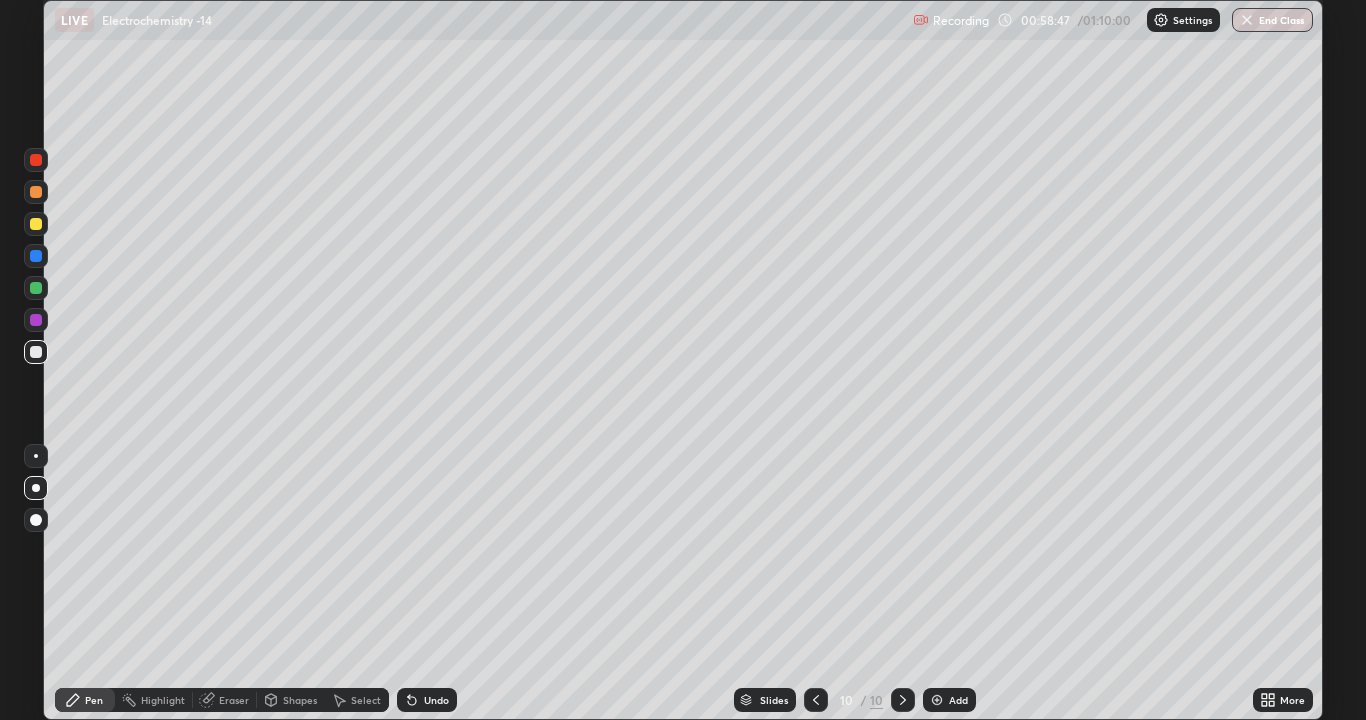 click on "Add" at bounding box center (958, 700) 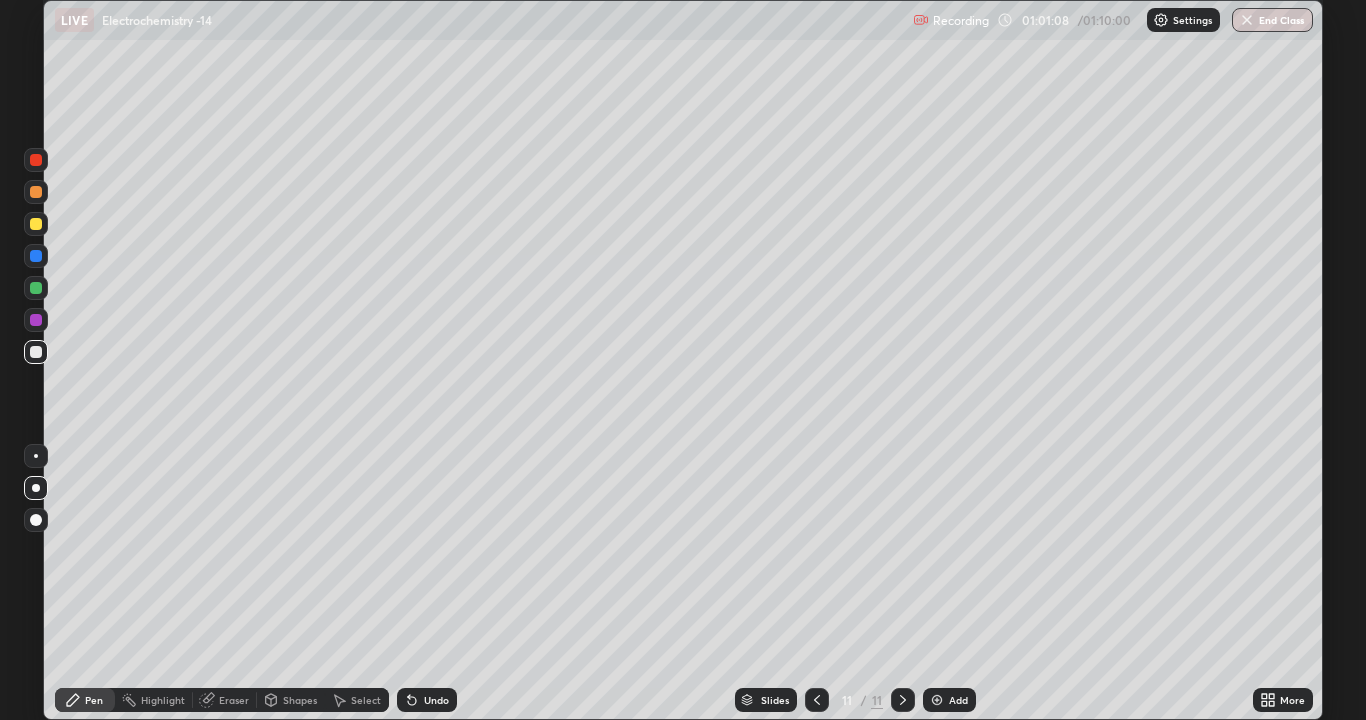 click at bounding box center (937, 700) 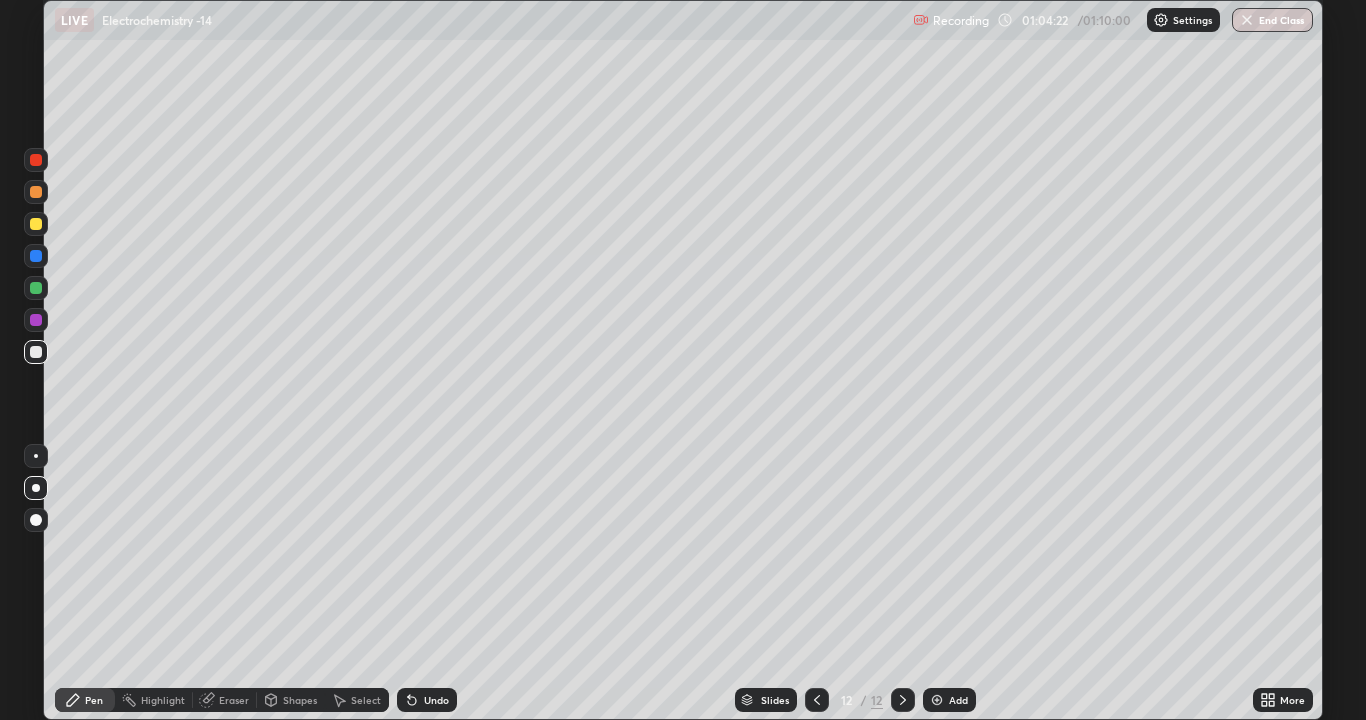 click on "Add" at bounding box center [958, 700] 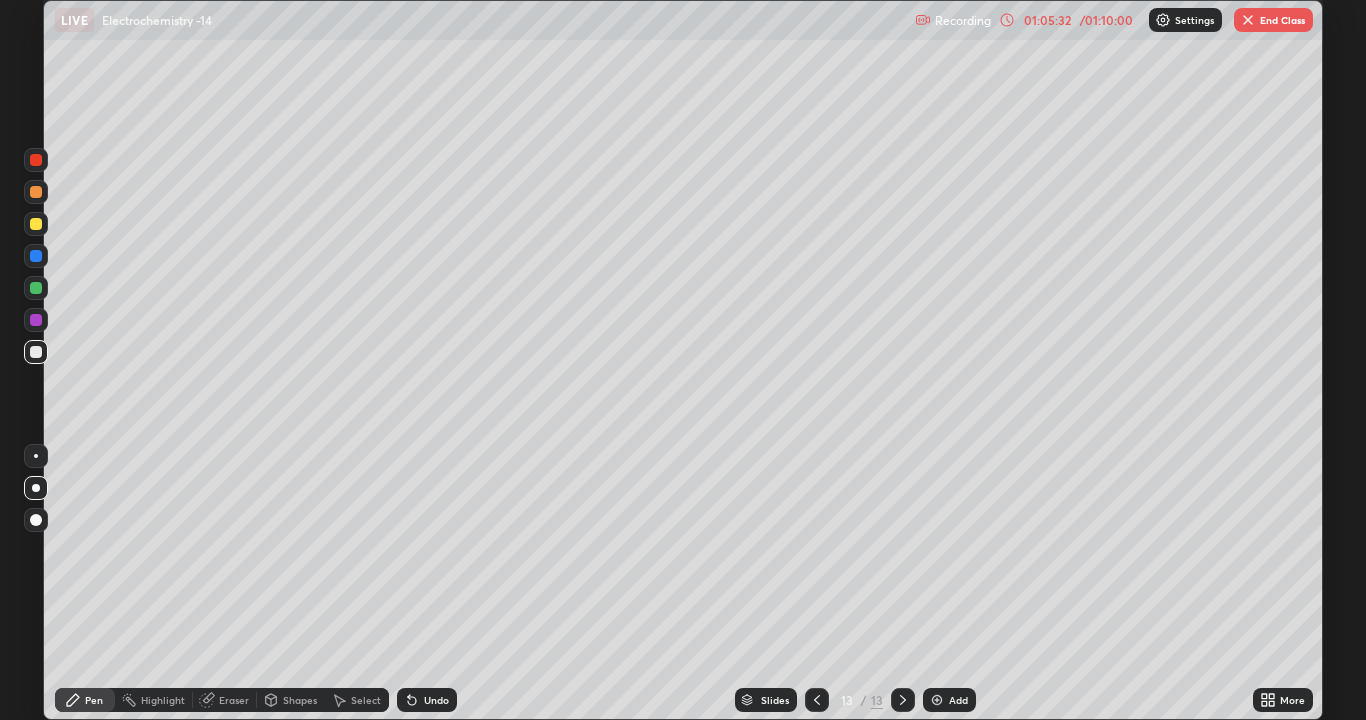 click on "End Class" at bounding box center (1273, 20) 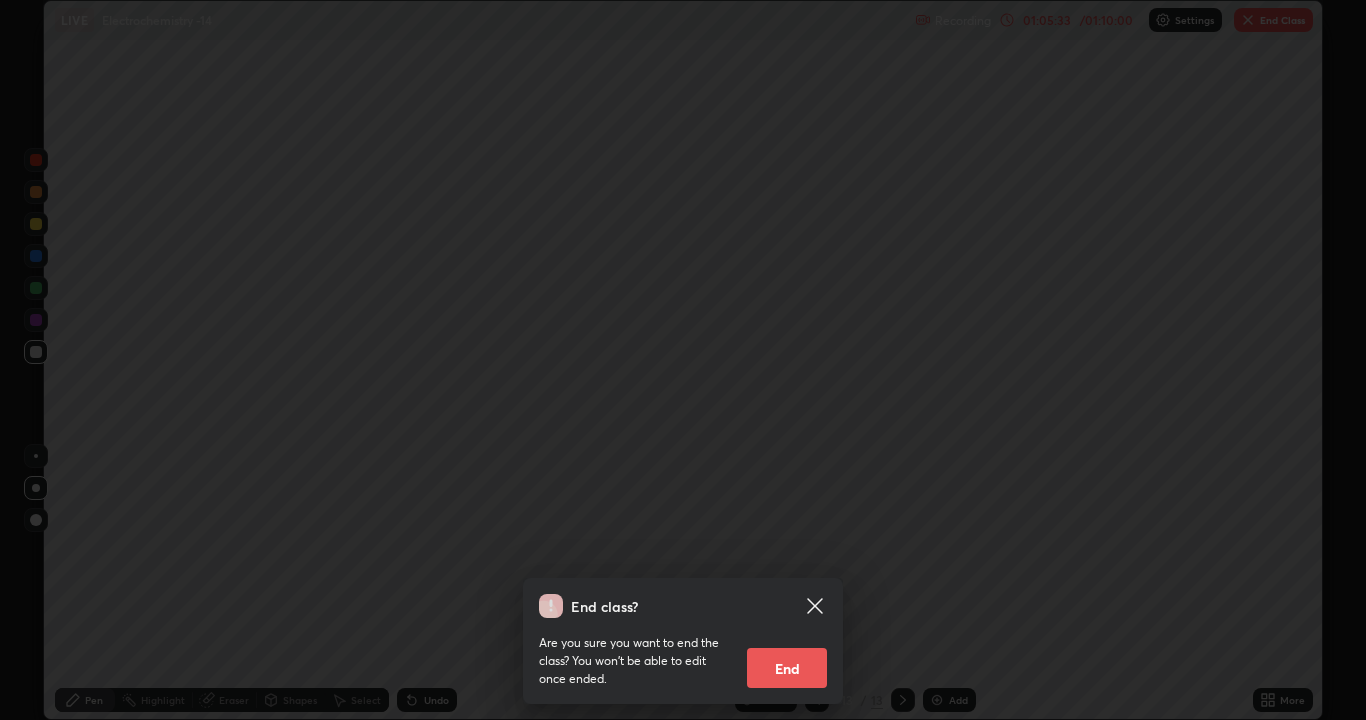 click on "End" at bounding box center (787, 668) 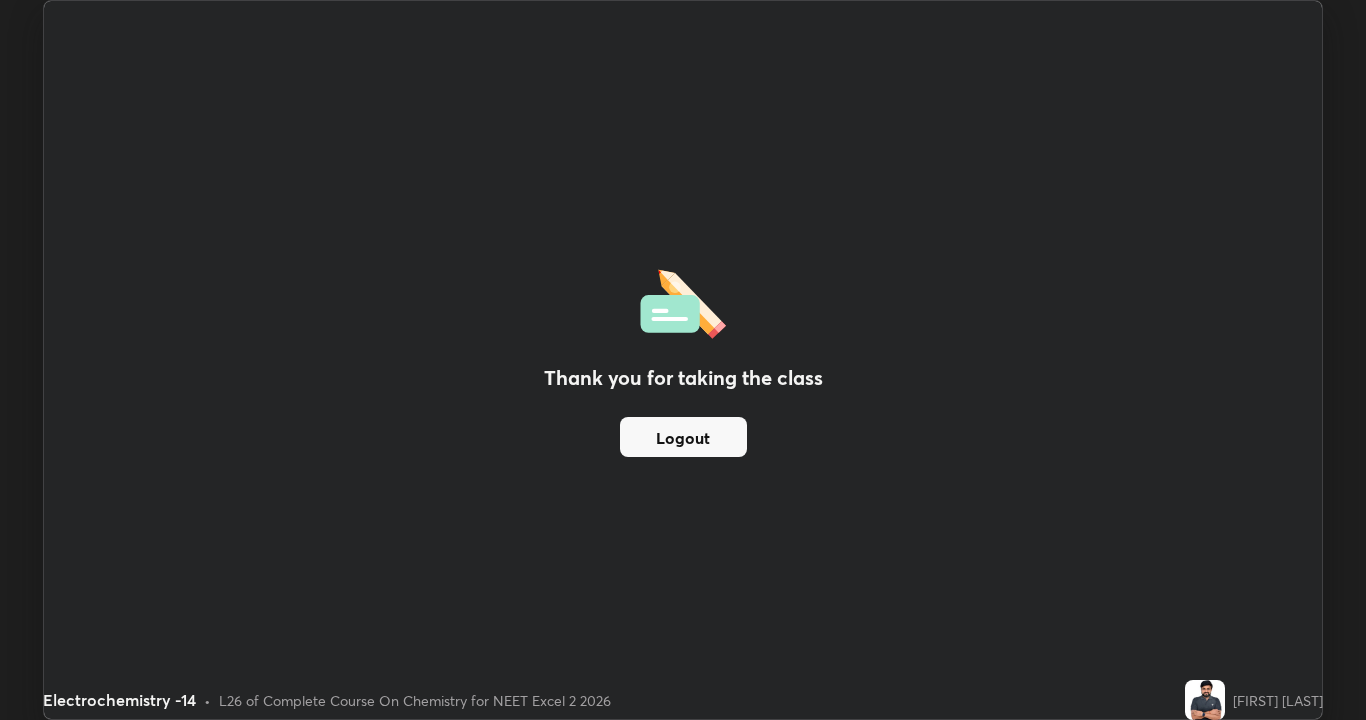 click on "Logout" at bounding box center (683, 437) 